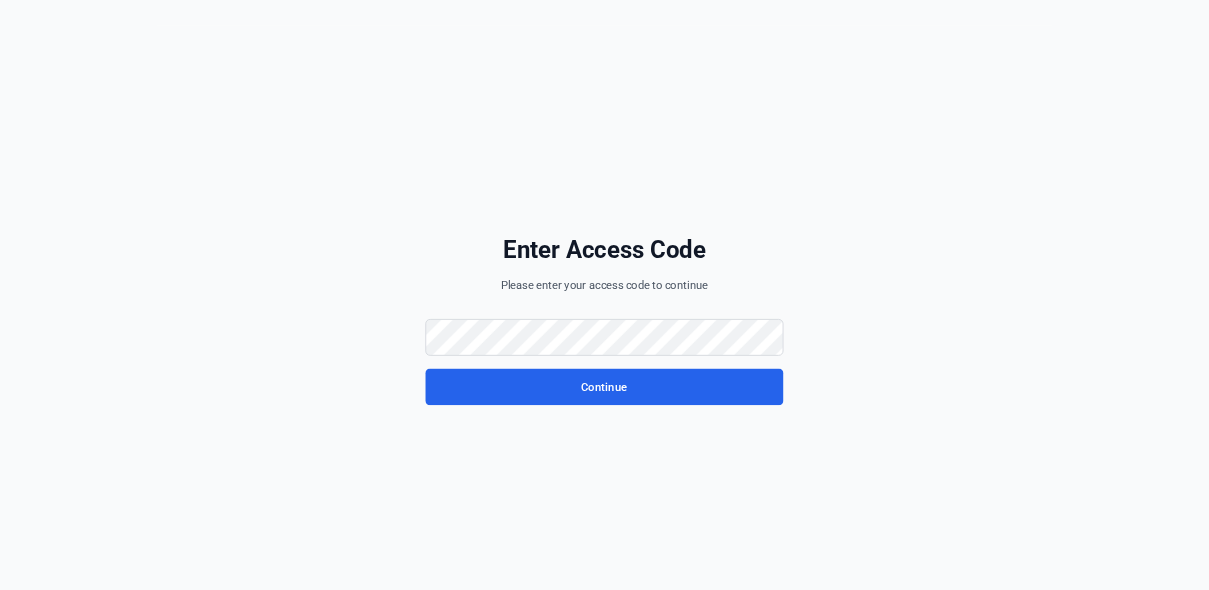 scroll, scrollTop: 0, scrollLeft: 0, axis: both 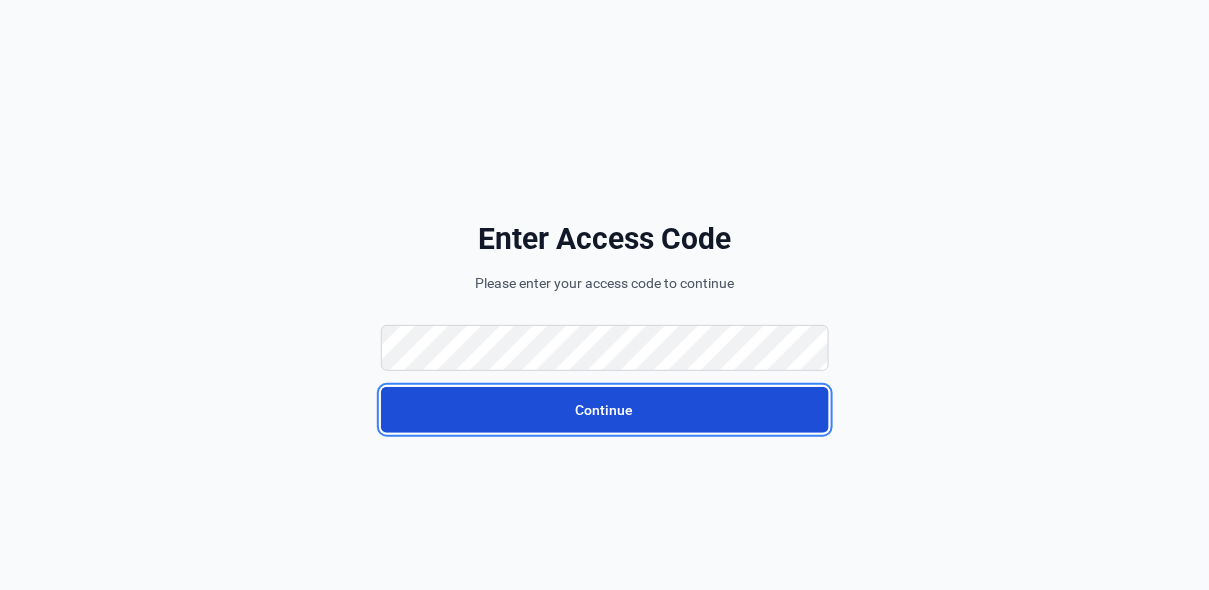 click on "Continue" at bounding box center (605, 410) 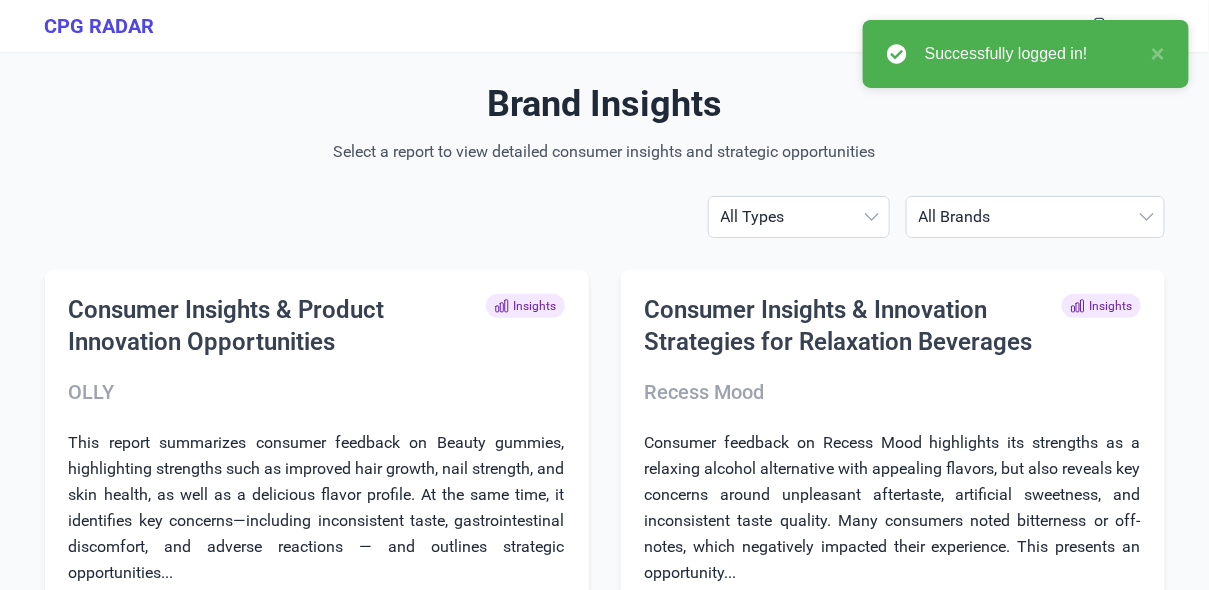 click on "All Types Full Report All Brands ABBOTT ÂgeBlu Align Probiotic Bioma Drops of Nature Enzymedica Goli Horlicks Hum Humbleroots Performance Hyland's IAMS IAMS FINAL IAMS FINAL FINAL IAMS FINAL NEW IAMS FINAL NEW LAST ONE  IAMS FINAL ONE IAMS2 IAMS3 KIDSTAR NUTRIENTS Liquid IV Makers Mark (Sams Club) MaryRuth Organics MaryRuth Organics STRATUM Nature's Way Neuriva Nutrafol OLLY Onnit Perrigo Recess Mood Smarty Pants SOLGAR PROBI The Vitamin Shoppe Theralogix Tomorrow's Nutrition Weem Consumer Insights & Product Innovation Opportunities  Insights OLLY This report summarizes consumer feedback on Beauty gummies, highlighting strengths such as improved hair growth, nail strength, and skin health, as well as a delicious flavor profile. At the same time, it identifies key concerns—including inconsistent taste, gastrointestinal discomfort, and adverse reactions — and outlines strategic opportunities...  View Insights Consumer Insights & Innovation Strategies for Relaxation Beverages  Insights Recess Mood  Insights" at bounding box center [605, 3421] 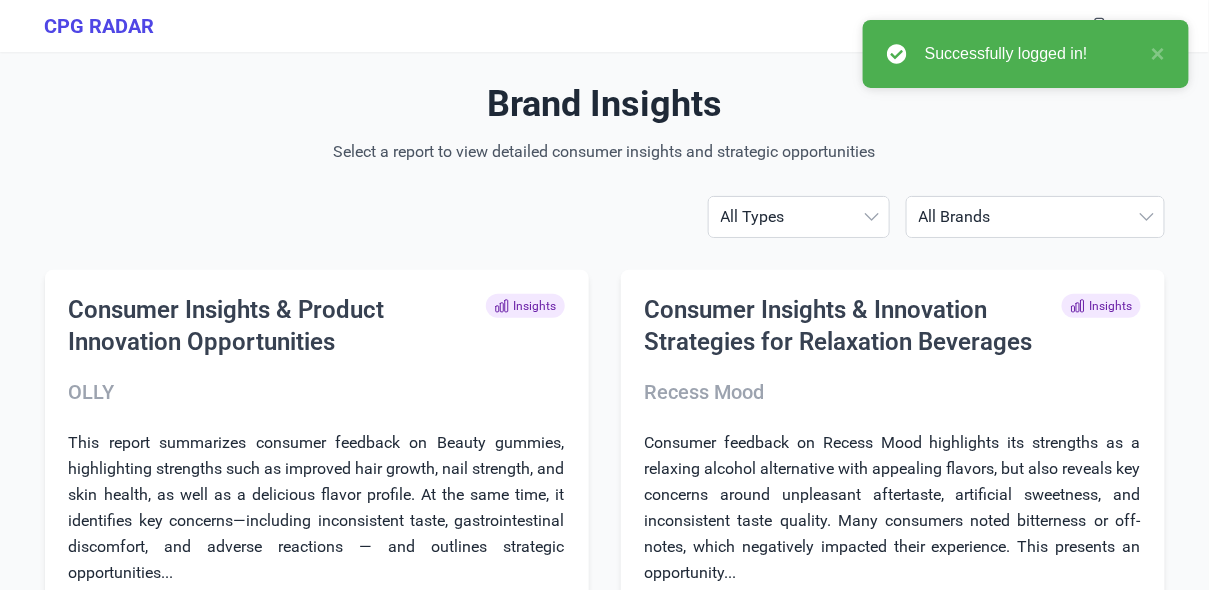 click on "All Brands ABBOTT ÂgeBlu Align Probiotic Bioma Drops of Nature Enzymedica Goli Horlicks Hum Humbleroots Performance Hyland's IAMS IAMS FINAL IAMS FINAL FINAL IAMS FINAL NEW IAMS FINAL NEW LAST ONE IAMS FINAL ONE IAMS2 IAMS3 KIDSTAR NUTRIENTS Liquid IV Makers Mark (Sams Club) MaryRuth Organics MaryRuth Organics STRATUM Nature's Way Neuriva Nutrafol OLLY Onnit Perrigo Recess Mood Smarty Pants SOLGAR PROBI The Vitamin Shoppe Theralogix Tomorrow's Nutrition Weem" at bounding box center (1035, 217) 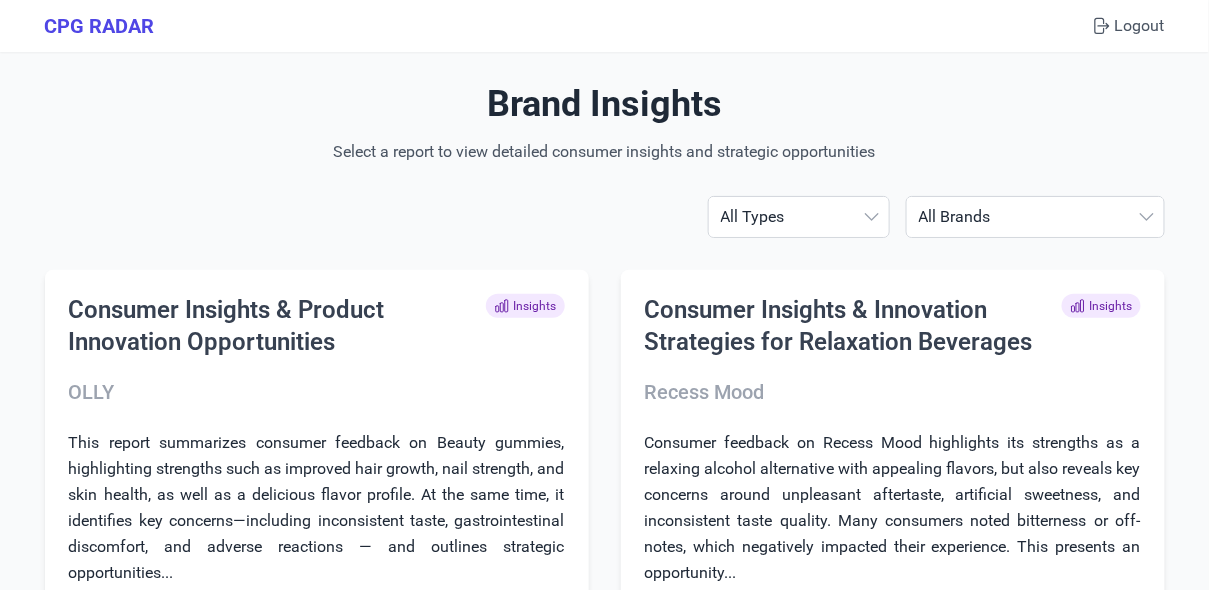 select on "naturesway" 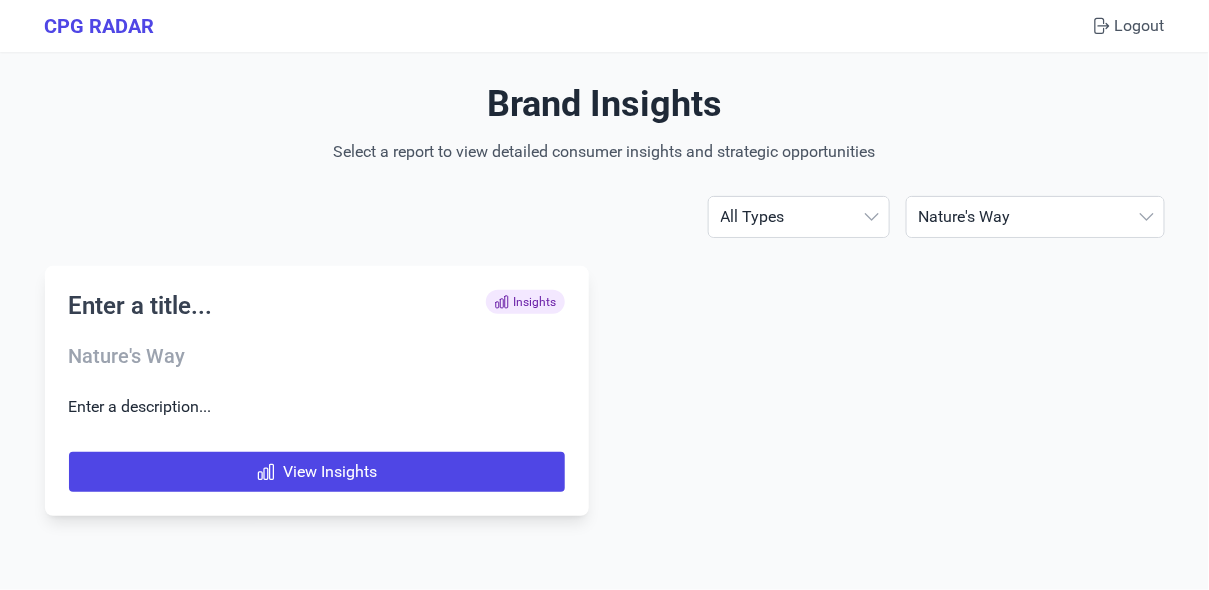 click on "Enter a title...  Insights" at bounding box center [317, 312] 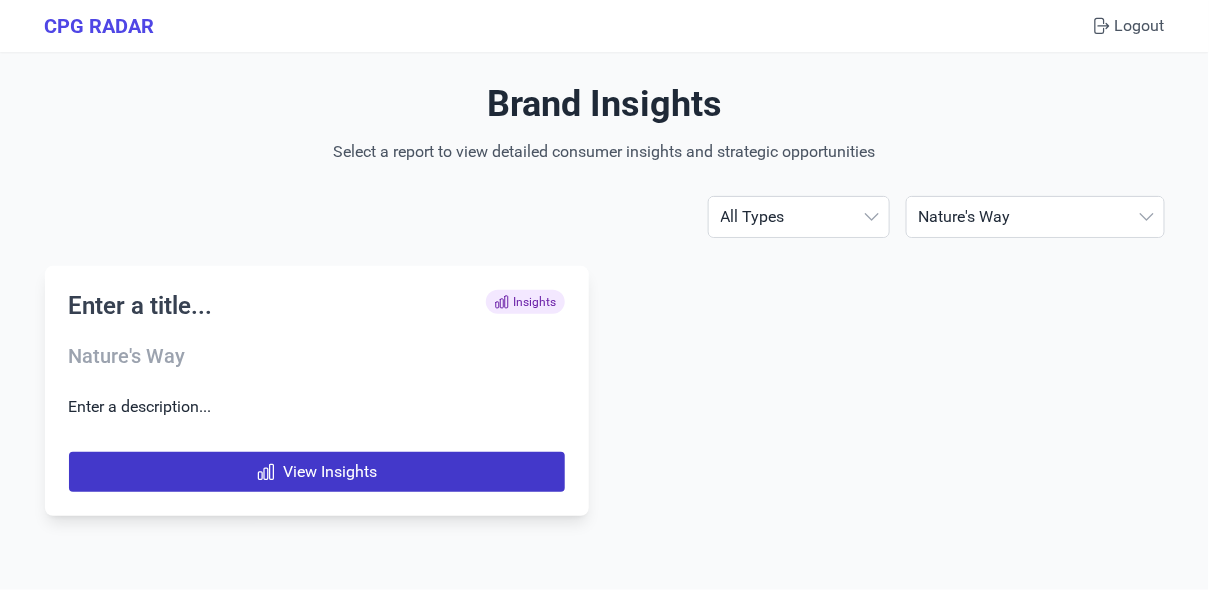 click on "View Insights" at bounding box center (317, 472) 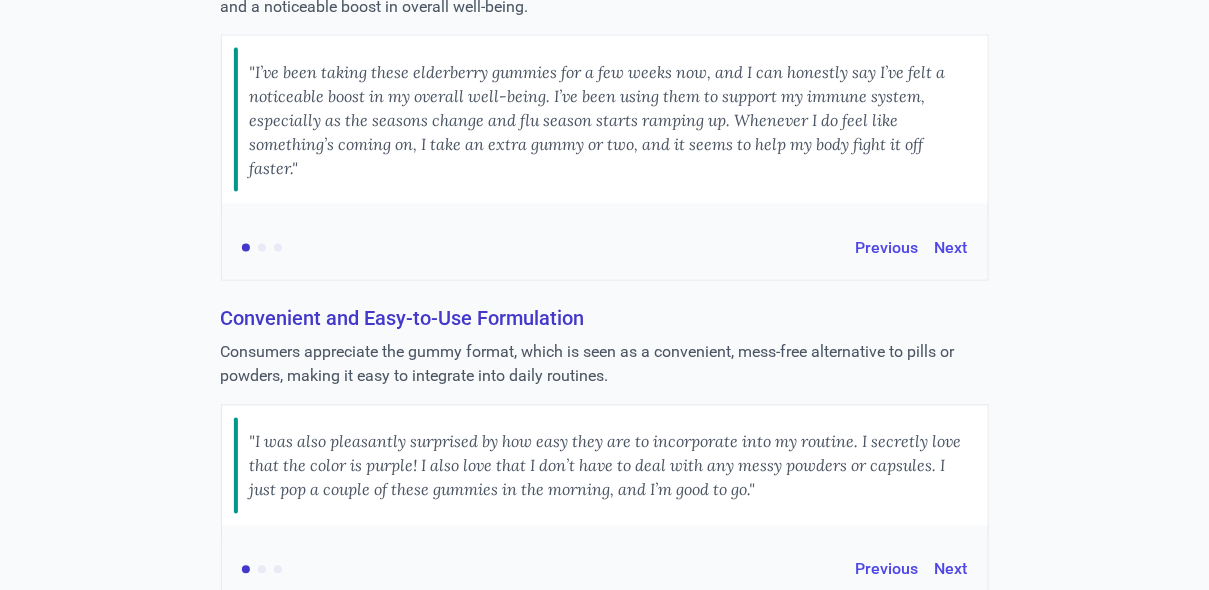 scroll, scrollTop: 0, scrollLeft: 0, axis: both 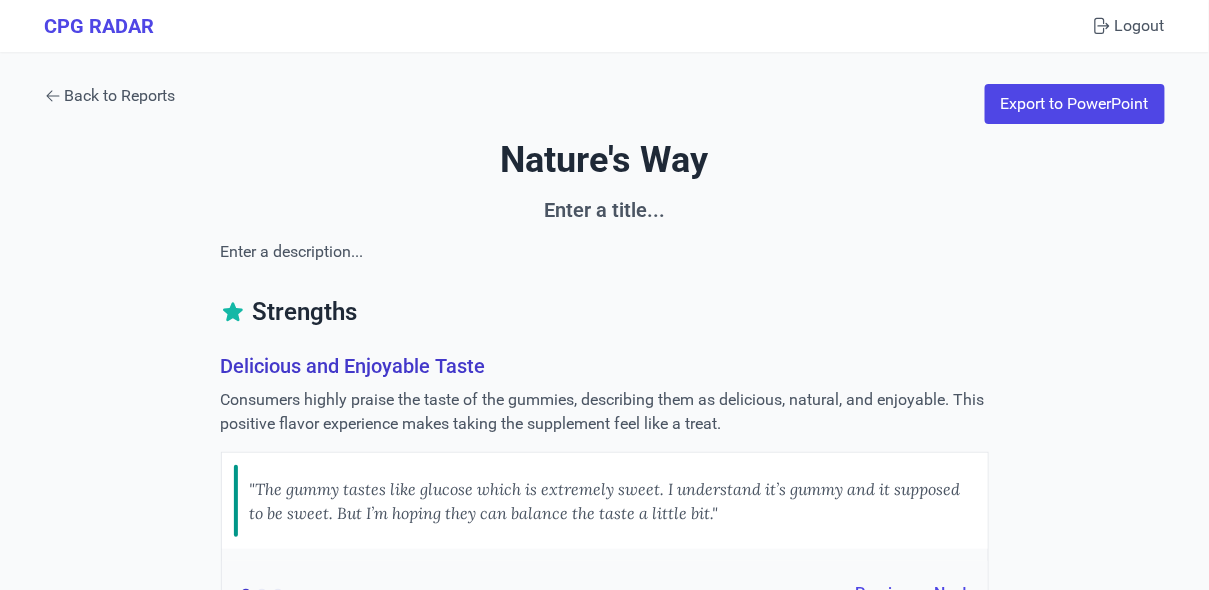 click on "Back to Reports" at bounding box center [110, 96] 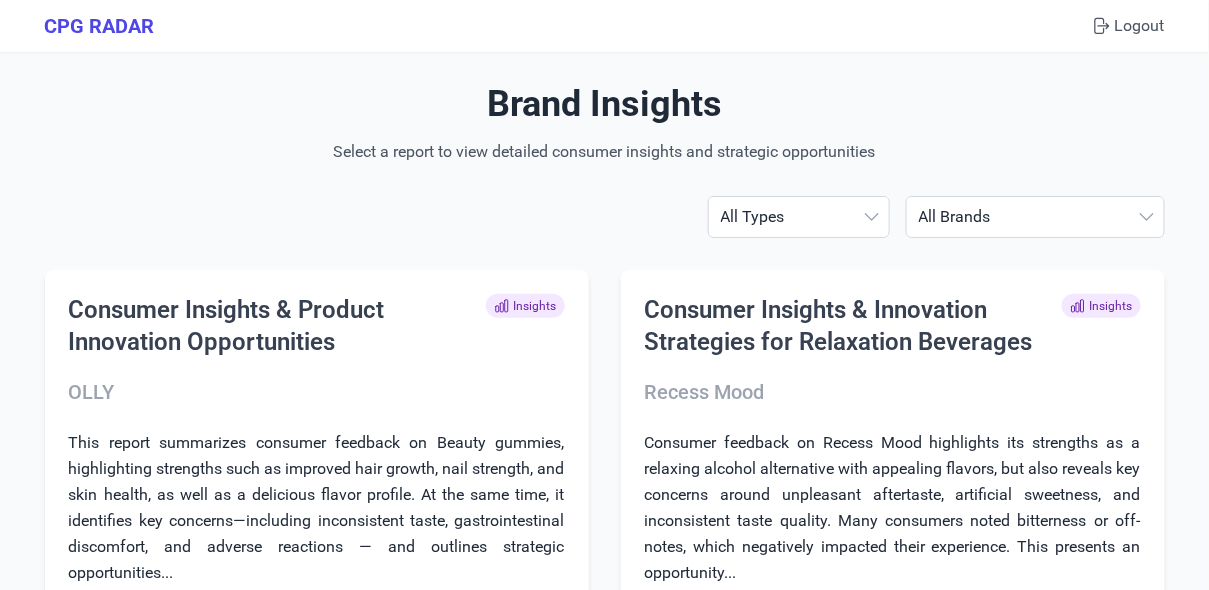 click on "All Brands ABBOTT ÂgeBlu Align Probiotic Bioma Drops of Nature Enzymedica Goli Horlicks Hum Humbleroots Performance Hyland's IAMS IAMS FINAL IAMS FINAL FINAL IAMS FINAL NEW IAMS FINAL NEW LAST ONE IAMS FINAL ONE IAMS2 IAMS3 KIDSTAR NUTRIENTS Liquid IV Makers Mark (Sams Club) MaryRuth Organics MaryRuth Organics STRATUM Nature's Way Neuriva Nutrafol OLLY Onnit Perrigo Recess Mood Smarty Pants SOLGAR PROBI The Vitamin Shoppe Theralogix Tomorrow's Nutrition Weem" at bounding box center (1035, 217) 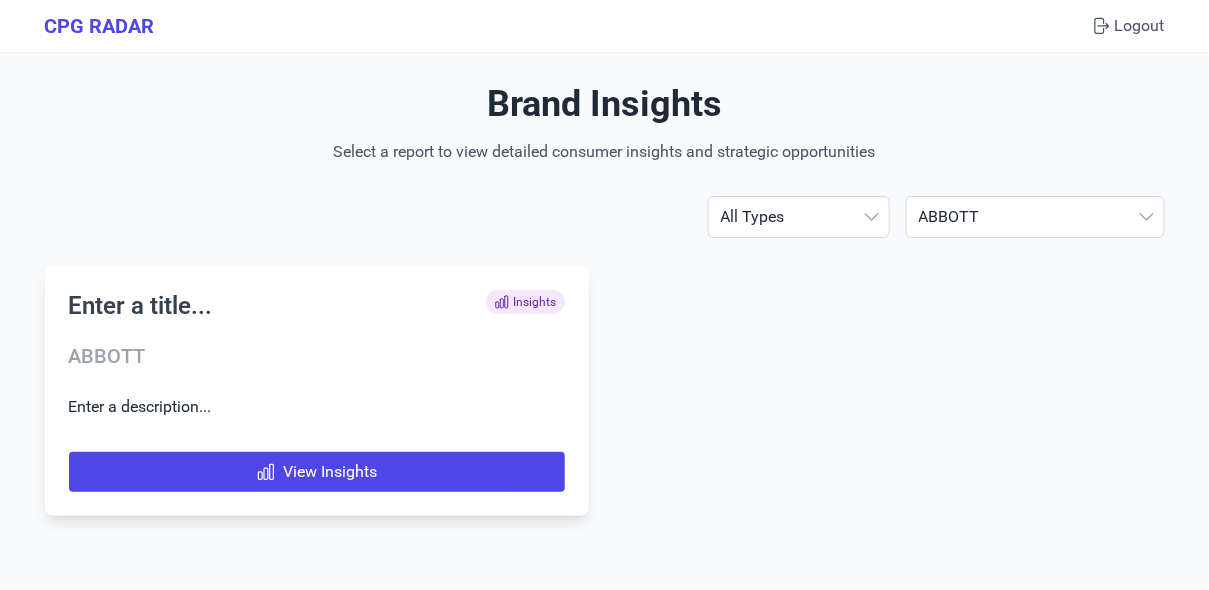 click on "Enter a title...  Insights" at bounding box center (317, 312) 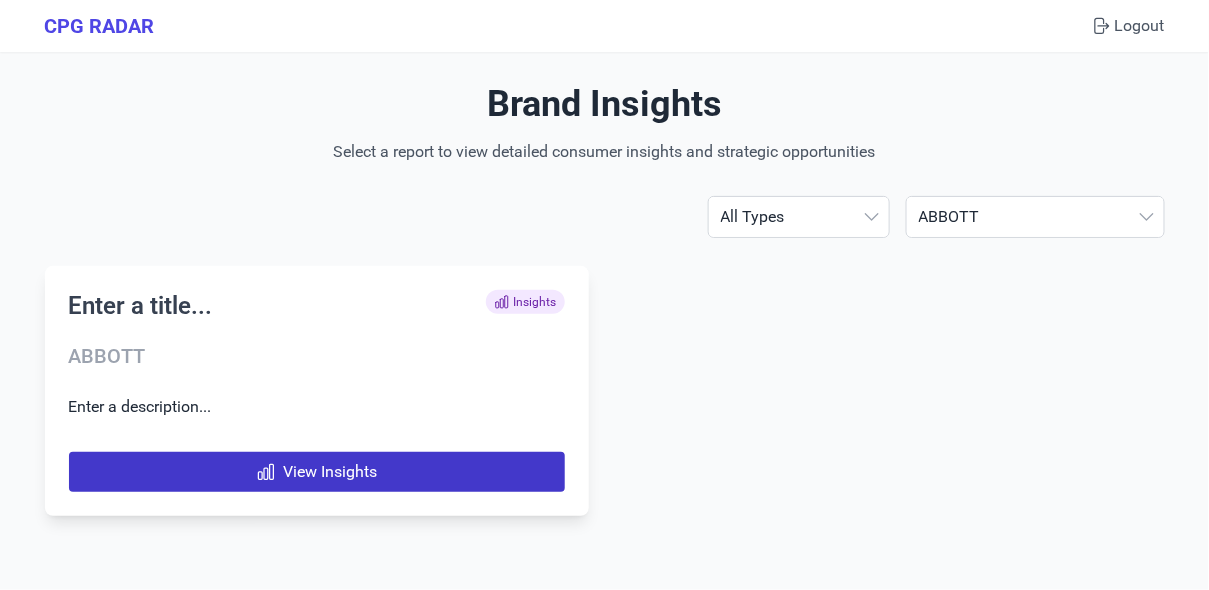 click on "View Insights" at bounding box center [317, 472] 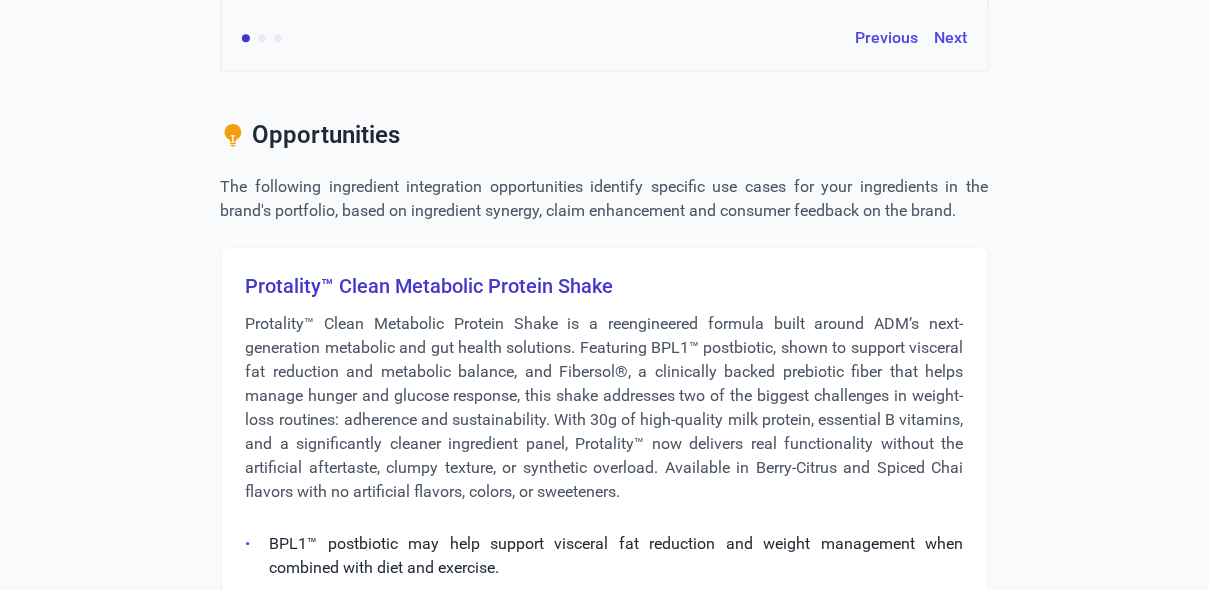 scroll, scrollTop: 1452, scrollLeft: 0, axis: vertical 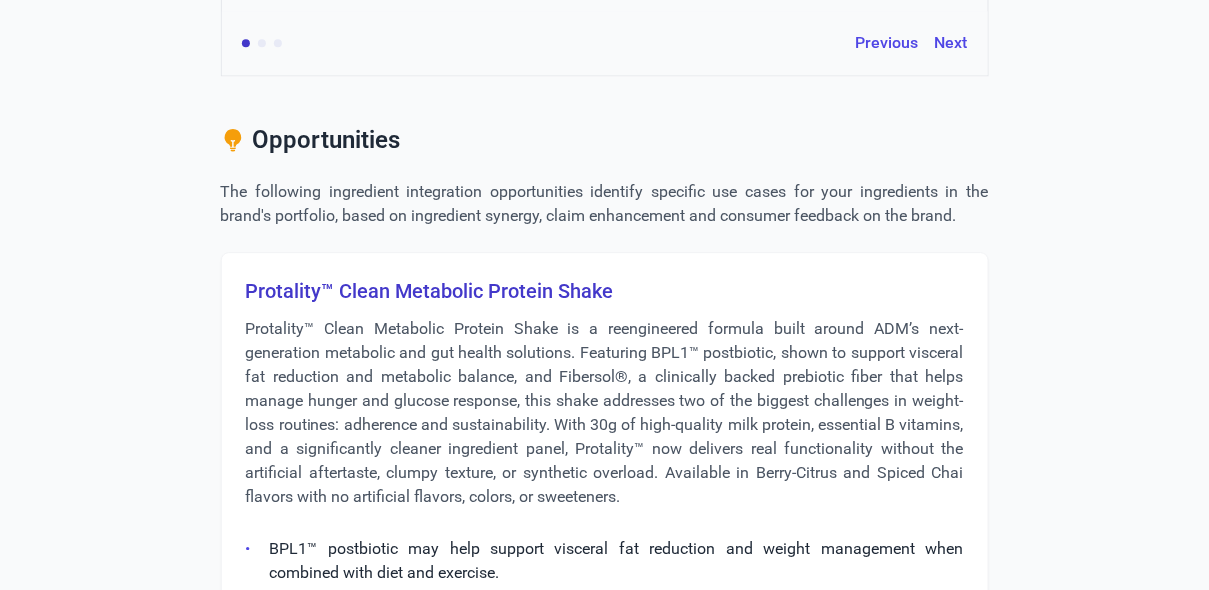 click on "Protality™ Clean Metabolic Protein Shake" at bounding box center (605, 291) 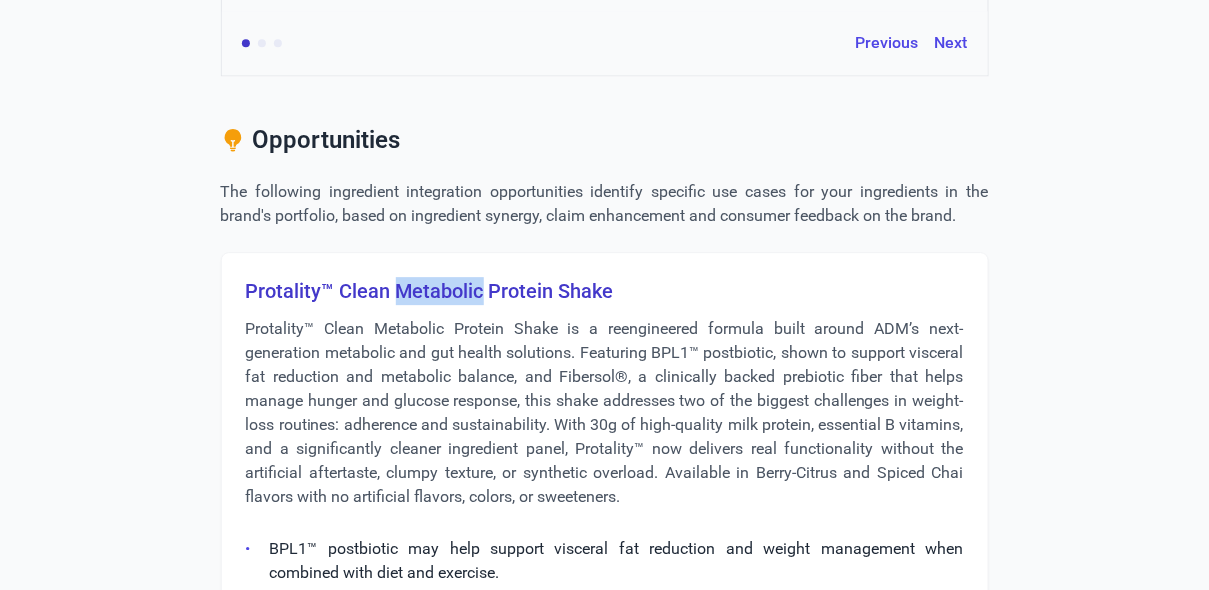 click on "Protality™ Clean Metabolic Protein Shake" at bounding box center [605, 291] 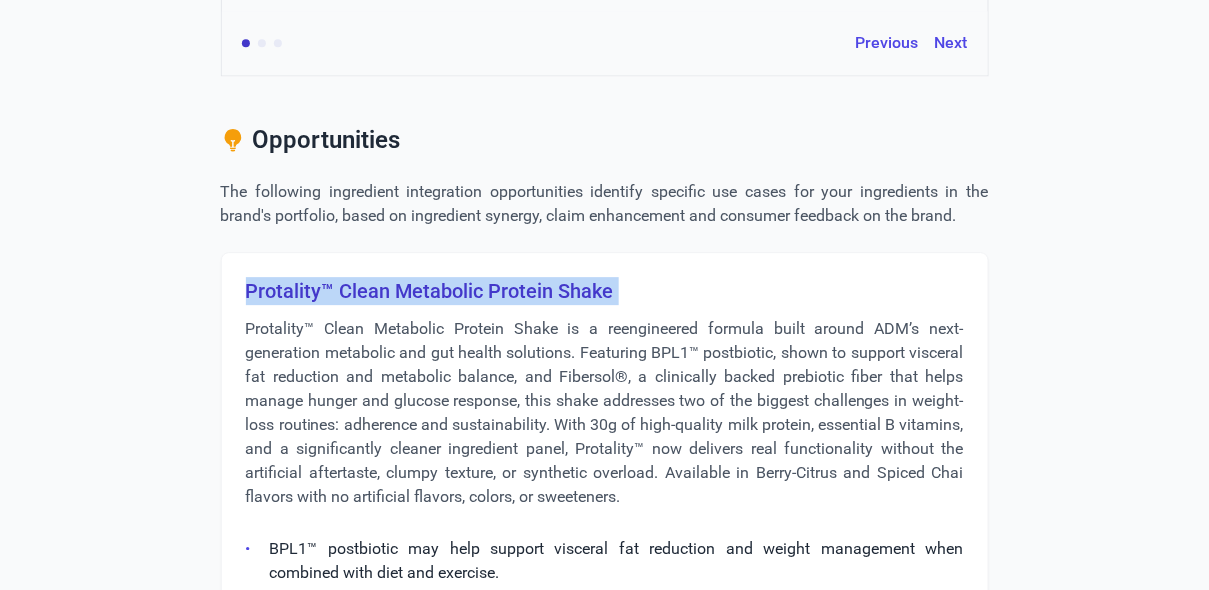 click on "Protality™ Clean Metabolic Protein Shake" at bounding box center [605, 291] 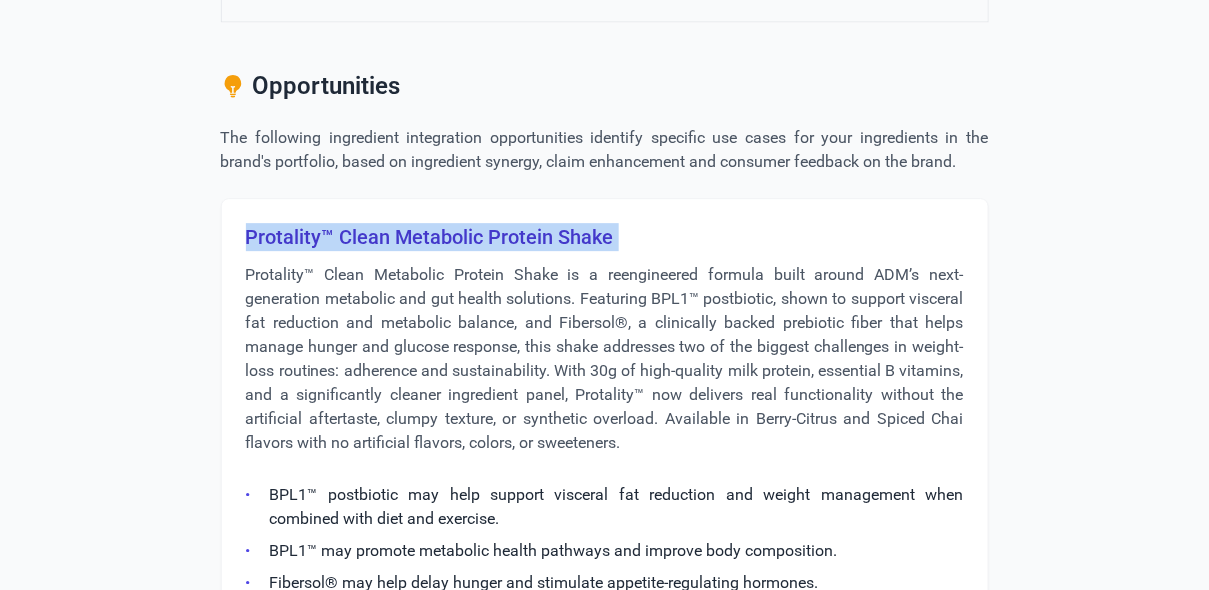 scroll, scrollTop: 1514, scrollLeft: 0, axis: vertical 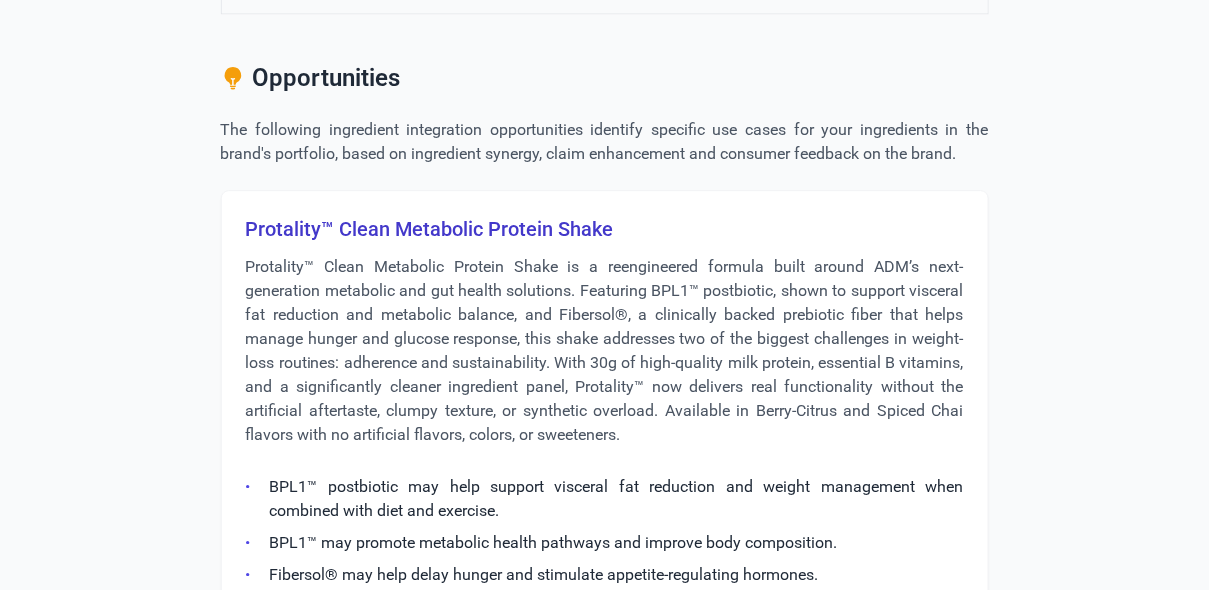 click on "Protality™ Clean Metabolic Protein Shake is a reengineered formula built around ADM’s next-generation metabolic and gut health solutions. Featuring BPL1™ postbiotic, shown to support visceral fat reduction and metabolic balance, and Fibersol®, a clinically backed prebiotic fiber that helps manage hunger and glucose response, this shake addresses two of the biggest challenges in weight-loss routines: adherence and sustainability. With 30g of high-quality milk protein, essential B vitamins, and a significantly cleaner ingredient panel, Protality™ now delivers real functionality without the artificial aftertaste, clumpy texture, or synthetic overload. Available in Berry-Citrus and Spiced Chai flavors with no artificial flavors, colors, or sweeteners." at bounding box center (605, 351) 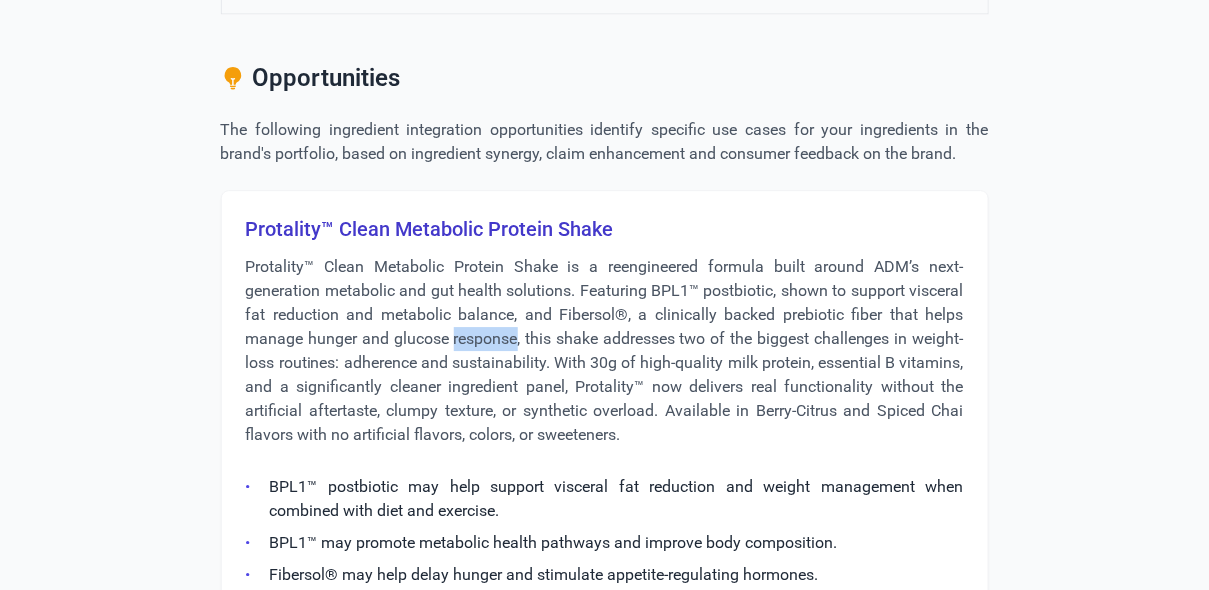 click on "Protality™ Clean Metabolic Protein Shake is a reengineered formula built around ADM’s next-generation metabolic and gut health solutions. Featuring BPL1™ postbiotic, shown to support visceral fat reduction and metabolic balance, and Fibersol®, a clinically backed prebiotic fiber that helps manage hunger and glucose response, this shake addresses two of the biggest challenges in weight-loss routines: adherence and sustainability. With 30g of high-quality milk protein, essential B vitamins, and a significantly cleaner ingredient panel, Protality™ now delivers real functionality without the artificial aftertaste, clumpy texture, or synthetic overload. Available in Berry-Citrus and Spiced Chai flavors with no artificial flavors, colors, or sweeteners." at bounding box center [605, 351] 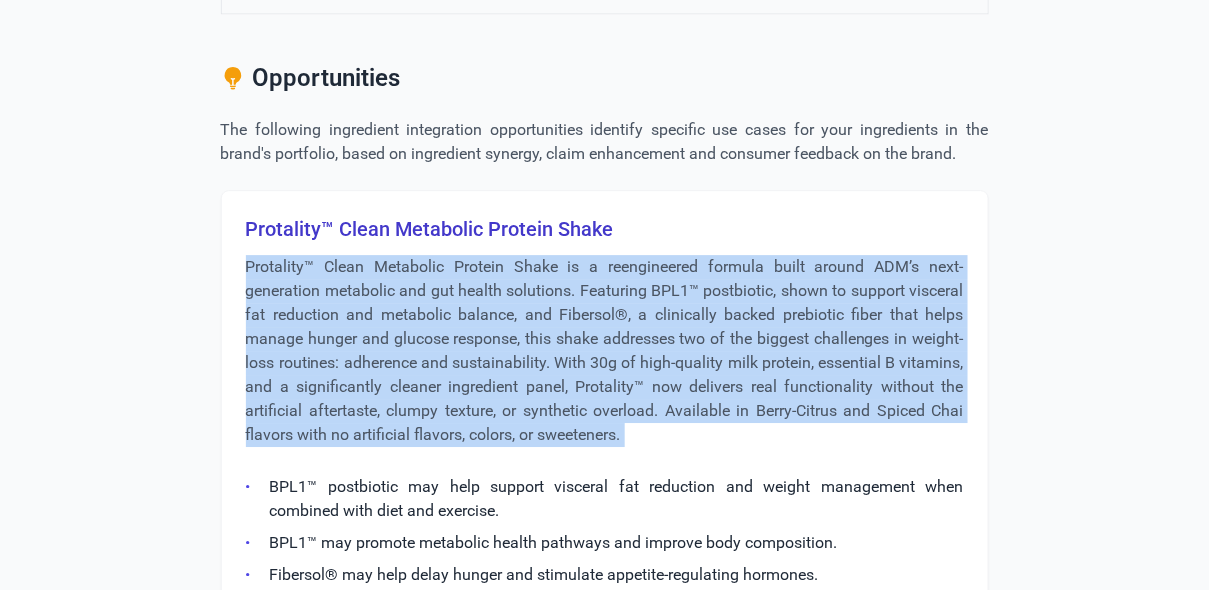 click on "Protality™ Clean Metabolic Protein Shake is a reengineered formula built around ADM’s next-generation metabolic and gut health solutions. Featuring BPL1™ postbiotic, shown to support visceral fat reduction and metabolic balance, and Fibersol®, a clinically backed prebiotic fiber that helps manage hunger and glucose response, this shake addresses two of the biggest challenges in weight-loss routines: adherence and sustainability. With 30g of high-quality milk protein, essential B vitamins, and a significantly cleaner ingredient panel, Protality™ now delivers real functionality without the artificial aftertaste, clumpy texture, or synthetic overload. Available in Berry-Citrus and Spiced Chai flavors with no artificial flavors, colors, or sweeteners." at bounding box center (605, 351) 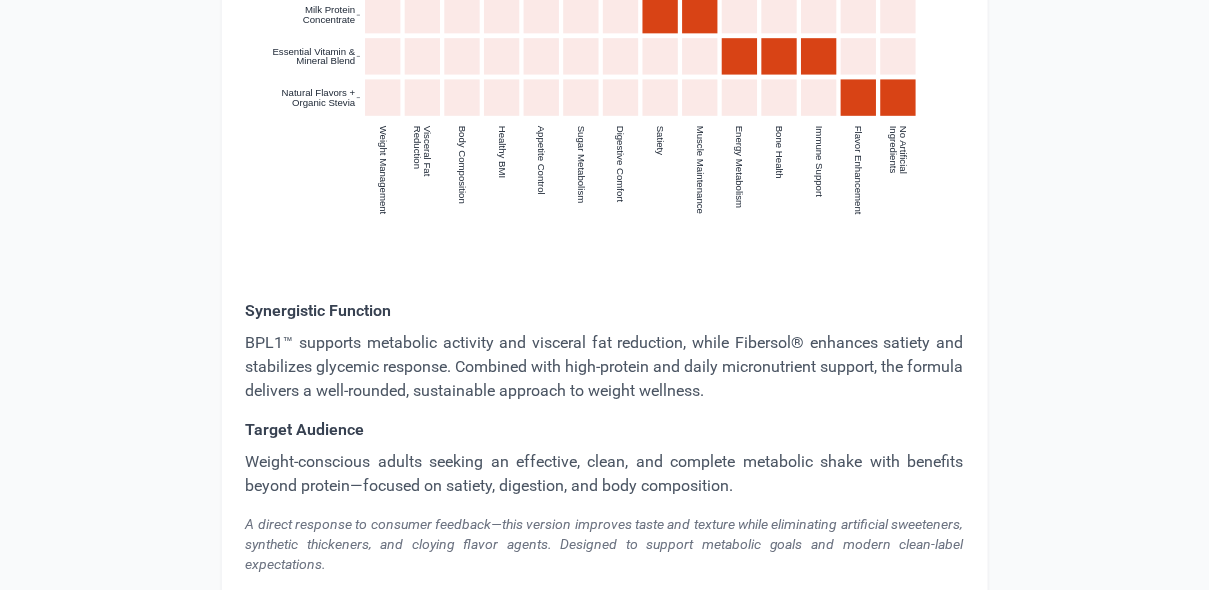 scroll, scrollTop: 2708, scrollLeft: 0, axis: vertical 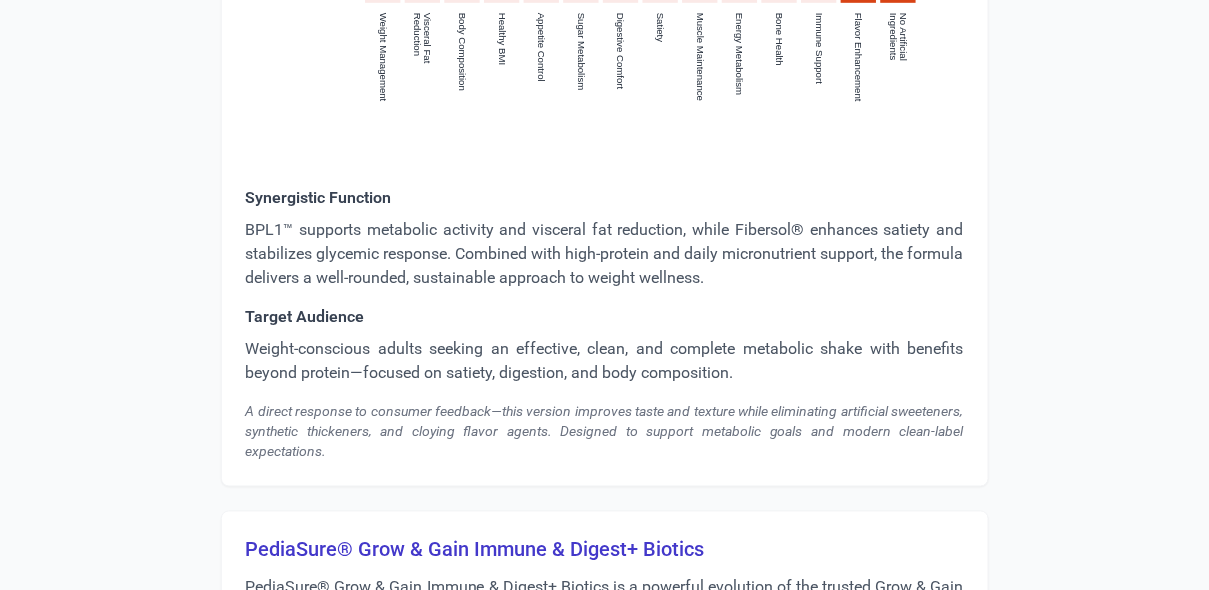 click on "Weight-conscious adults seeking an effective, clean, and complete metabolic shake with benefits beyond protein—focused on satiety, digestion, and body composition." at bounding box center (605, 362) 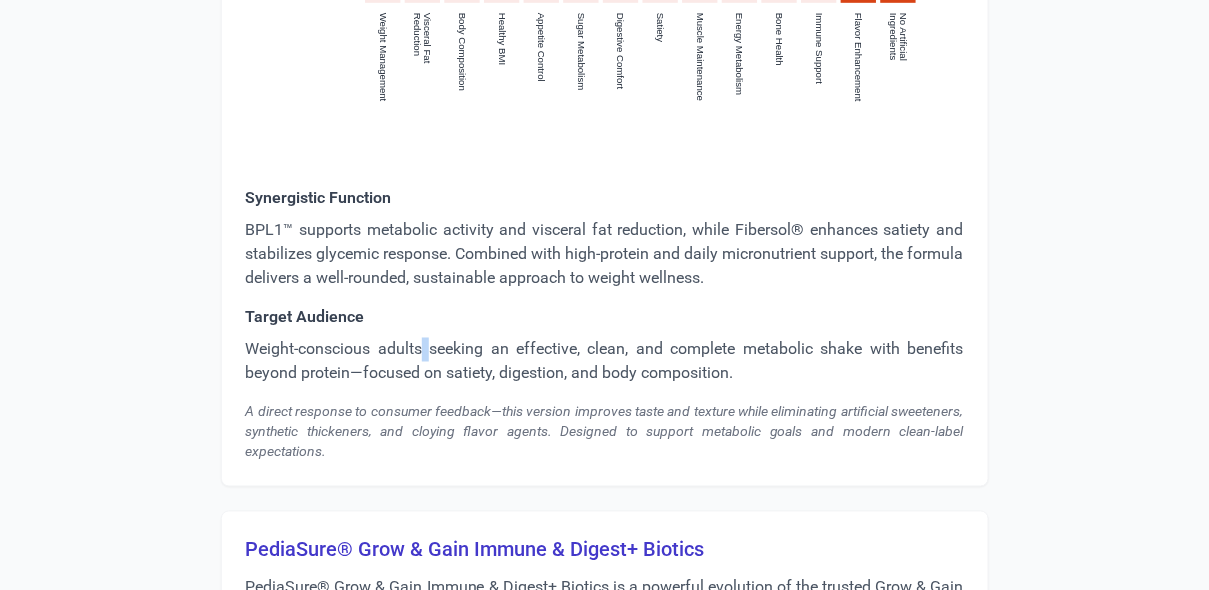 click on "Weight-conscious adults seeking an effective, clean, and complete metabolic shake with benefits beyond protein—focused on satiety, digestion, and body composition." at bounding box center [605, 362] 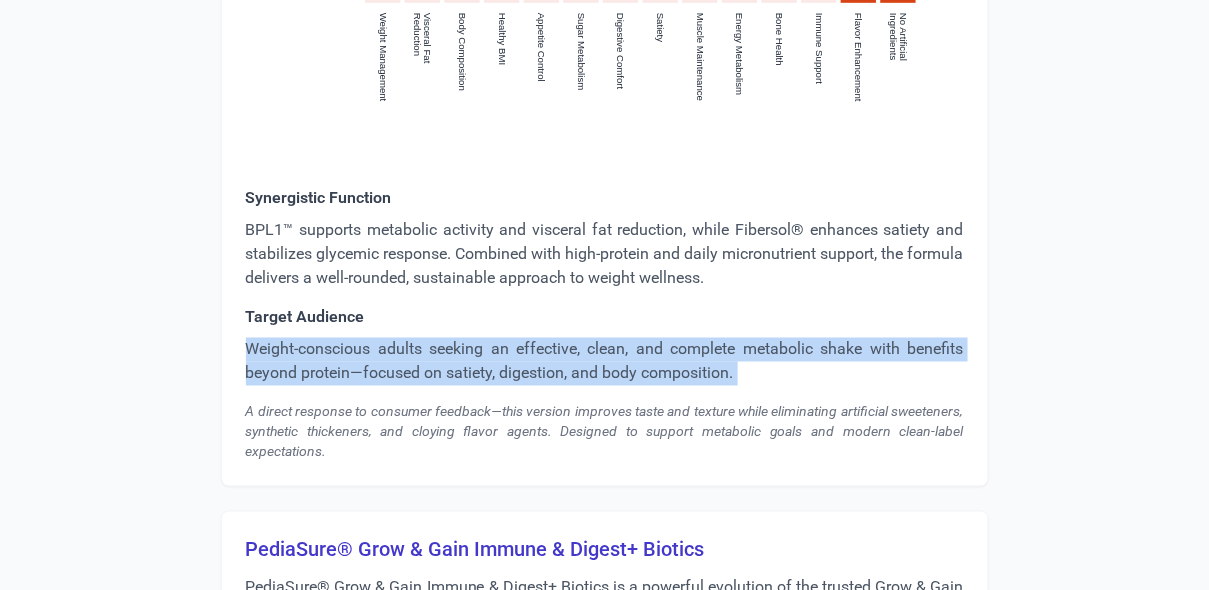 click on "Weight-conscious adults seeking an effective, clean, and complete metabolic shake with benefits beyond protein—focused on satiety, digestion, and body composition." at bounding box center (605, 362) 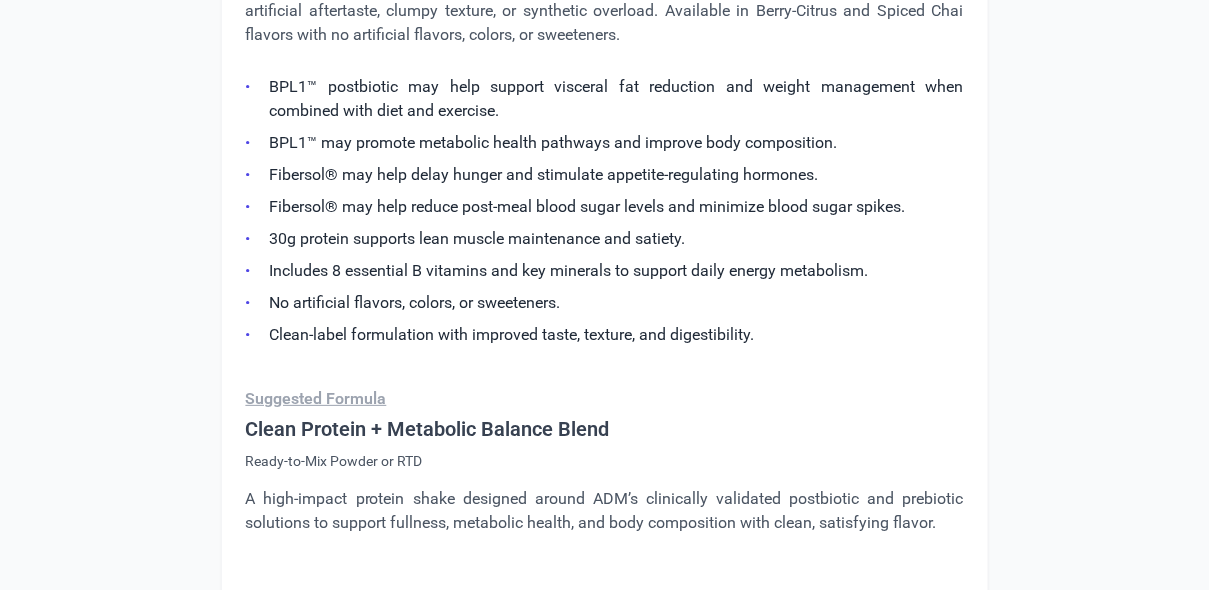 scroll, scrollTop: 1859, scrollLeft: 0, axis: vertical 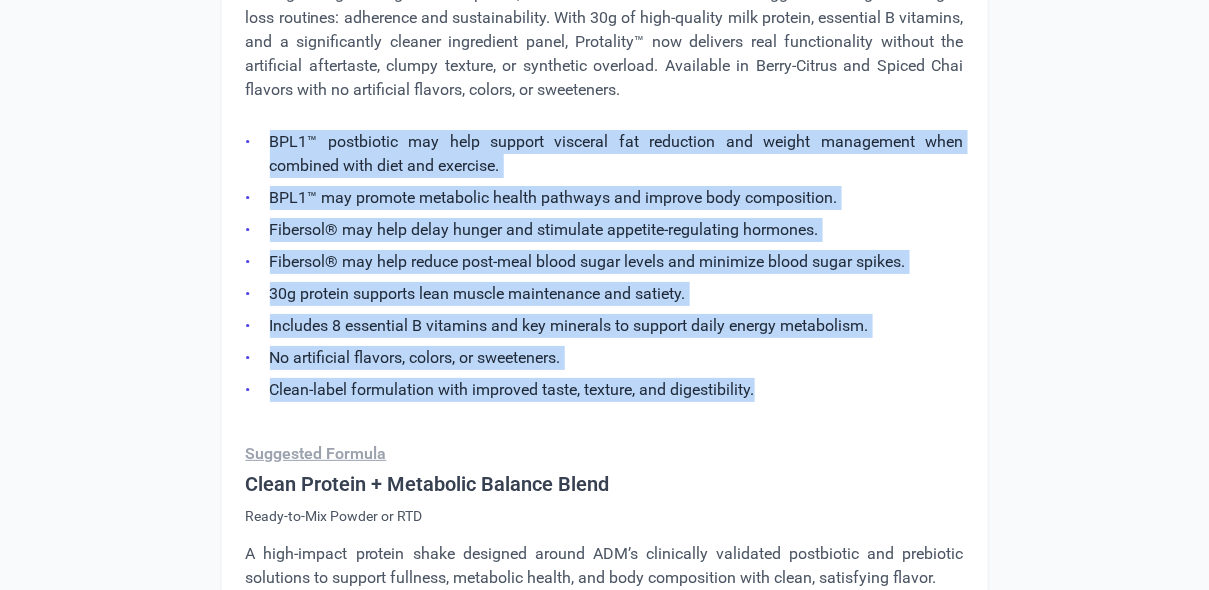 drag, startPoint x: 768, startPoint y: 384, endPoint x: 257, endPoint y: 144, distance: 564.55383 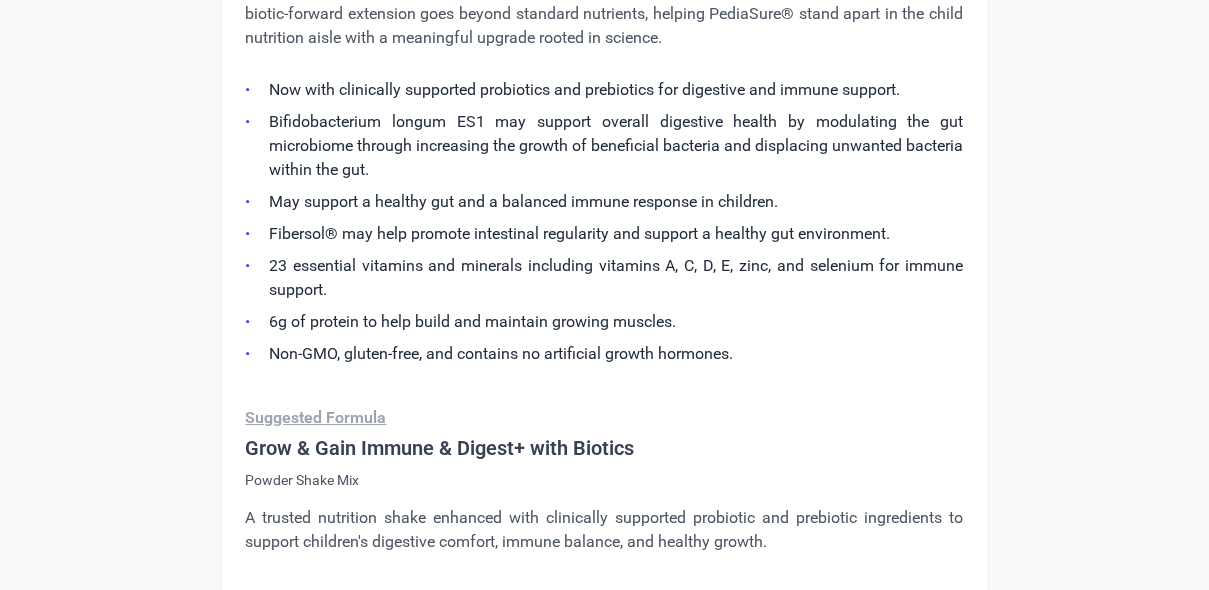 scroll, scrollTop: 3361, scrollLeft: 0, axis: vertical 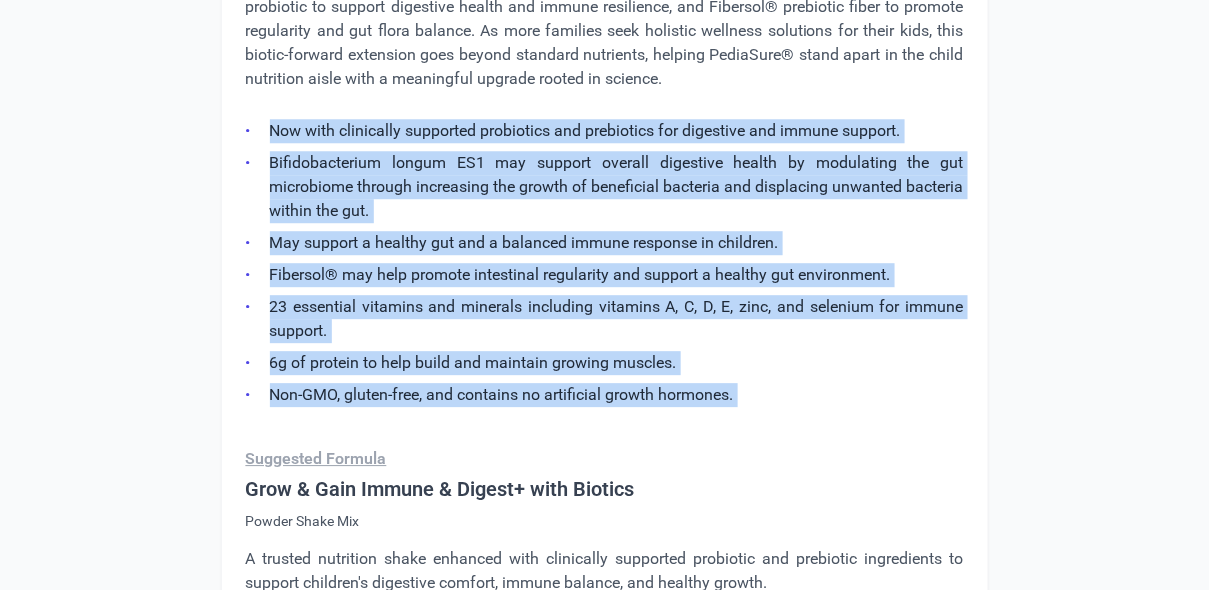 drag, startPoint x: 745, startPoint y: 405, endPoint x: 268, endPoint y: 136, distance: 547.62213 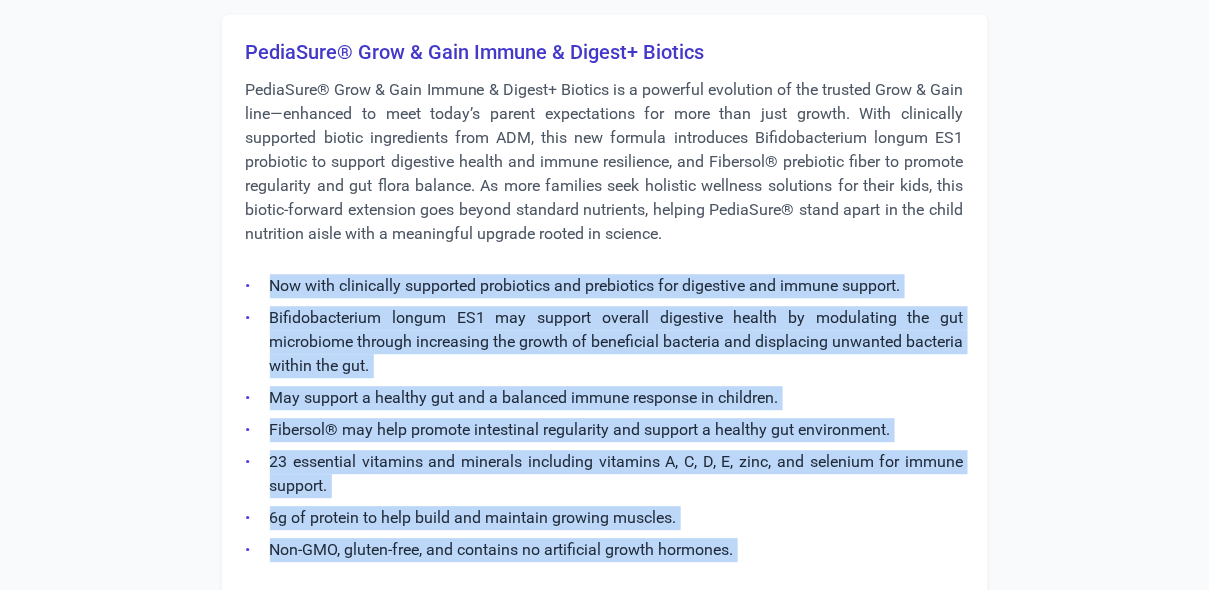 scroll, scrollTop: 3156, scrollLeft: 0, axis: vertical 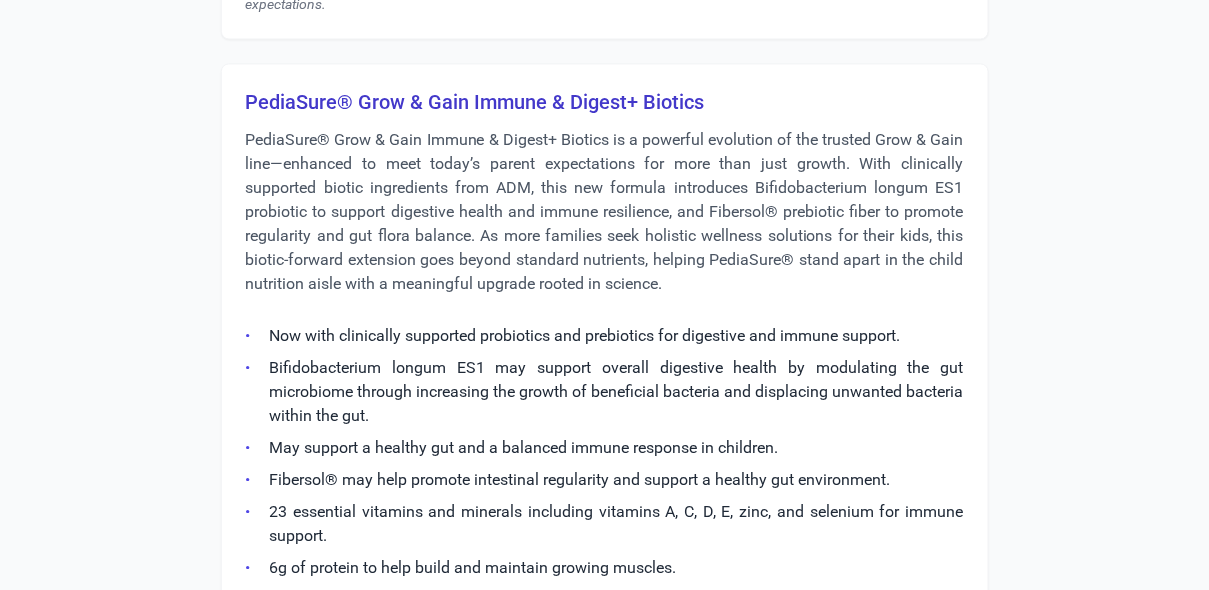 click on "PediaSure® Grow & Gain Immune & Digest+ Biotics" at bounding box center (605, 102) 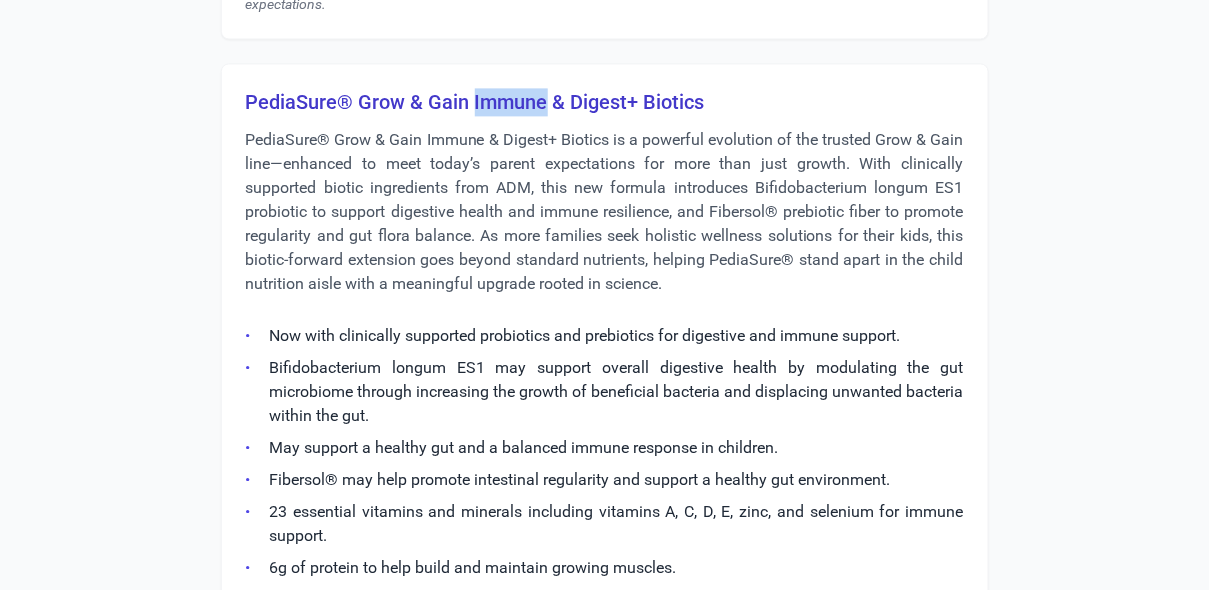 click on "PediaSure® Grow & Gain Immune & Digest+ Biotics" at bounding box center (605, 102) 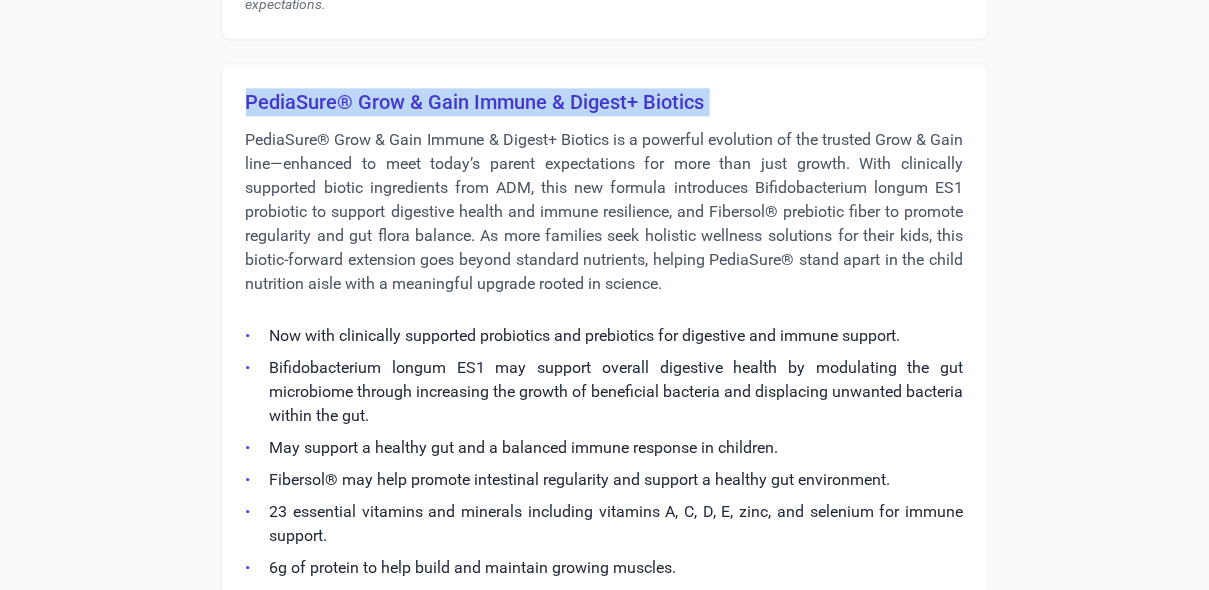 click on "PediaSure® Grow & Gain Immune & Digest+ Biotics" at bounding box center (605, 102) 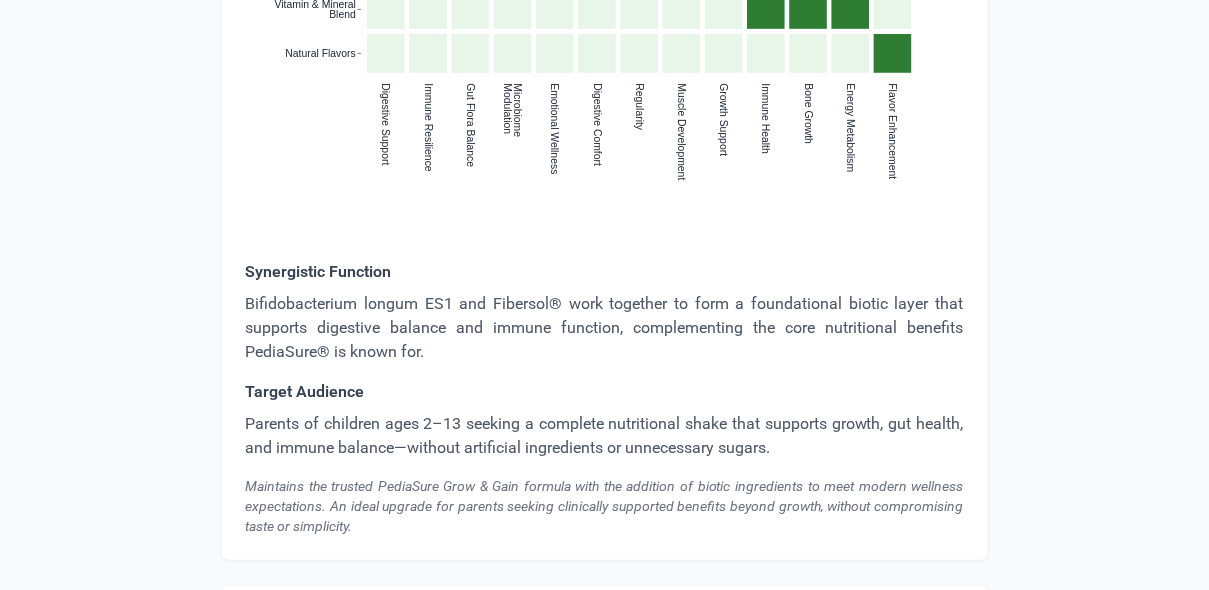 scroll, scrollTop: 4348, scrollLeft: 0, axis: vertical 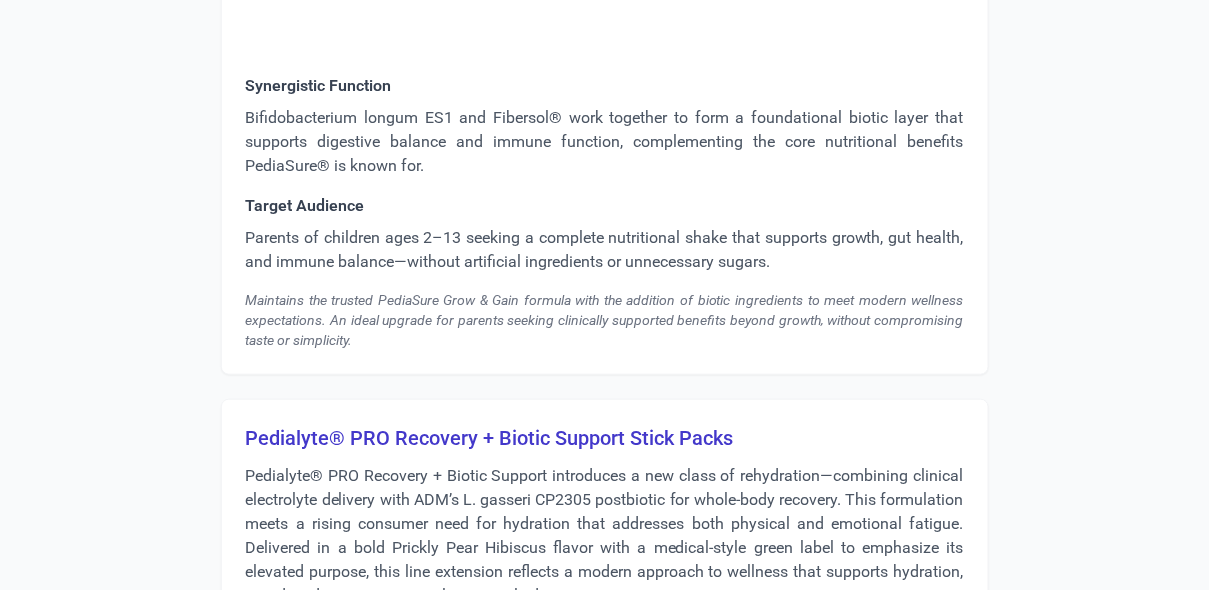 click on "Parents of children ages 2–13 seeking a complete nutritional shake that supports growth, gut health, and immune balance—without artificial ingredients or unnecessary sugars." at bounding box center [605, 250] 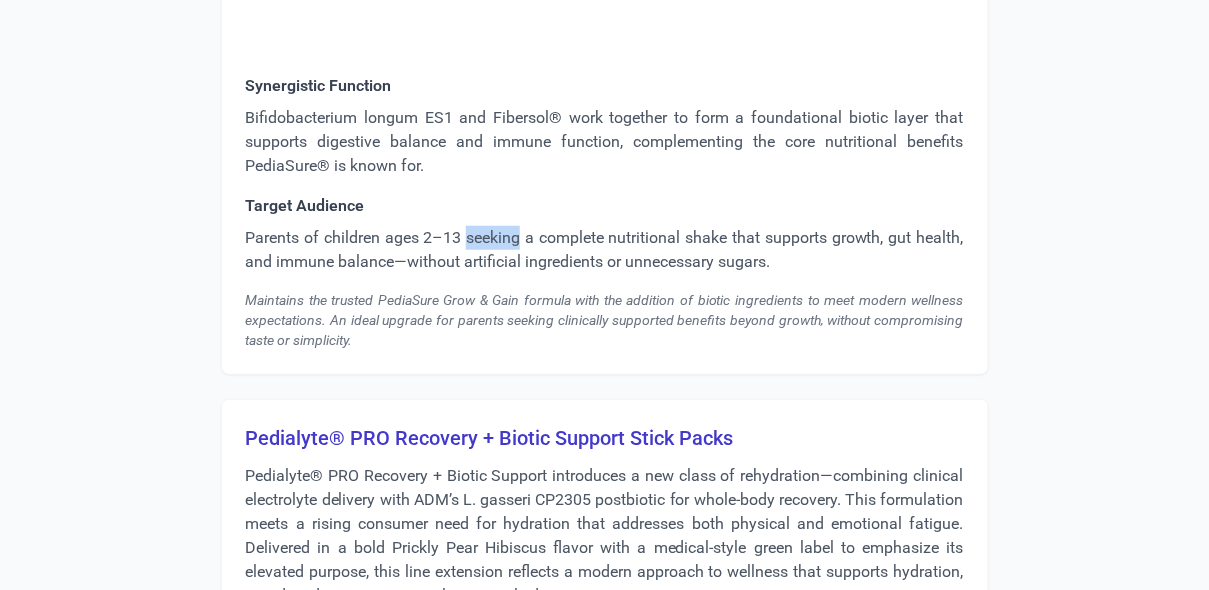 click on "Parents of children ages 2–13 seeking a complete nutritional shake that supports growth, gut health, and immune balance—without artificial ingredients or unnecessary sugars." at bounding box center (605, 250) 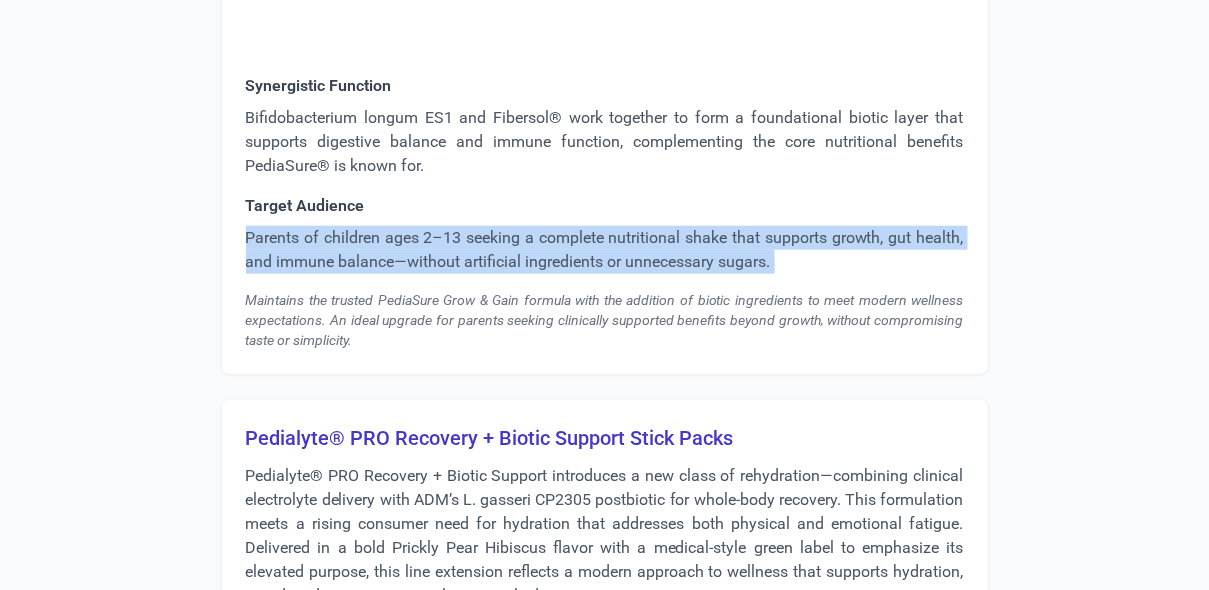 click on "Parents of children ages 2–13 seeking a complete nutritional shake that supports growth, gut health, and immune balance—without artificial ingredients or unnecessary sugars." at bounding box center (605, 250) 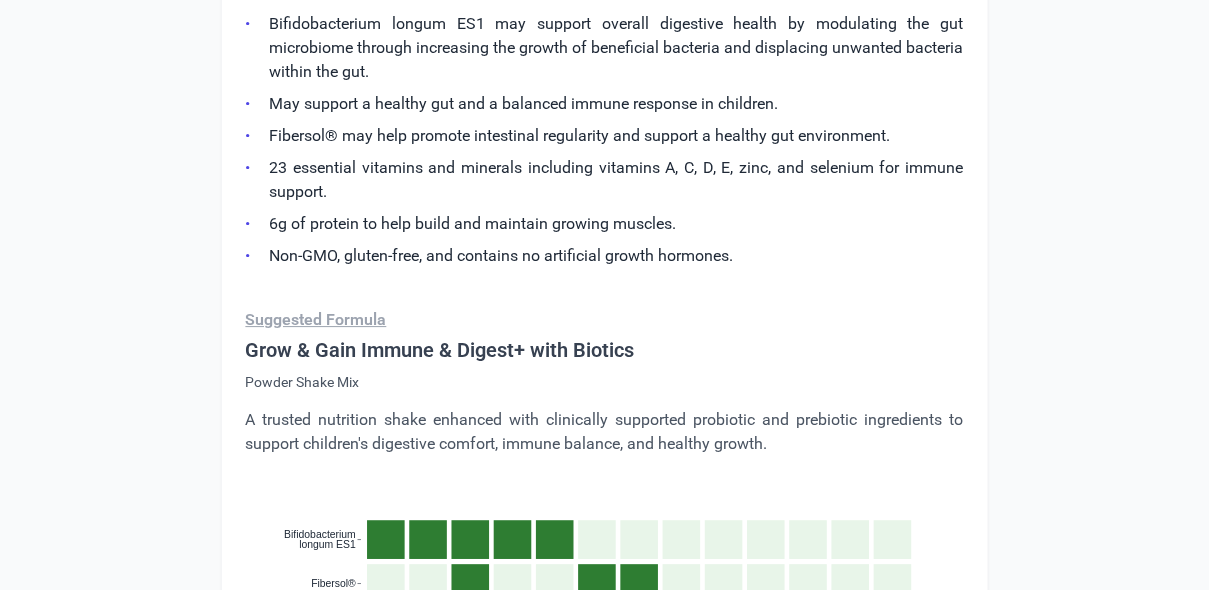 scroll, scrollTop: 3423, scrollLeft: 0, axis: vertical 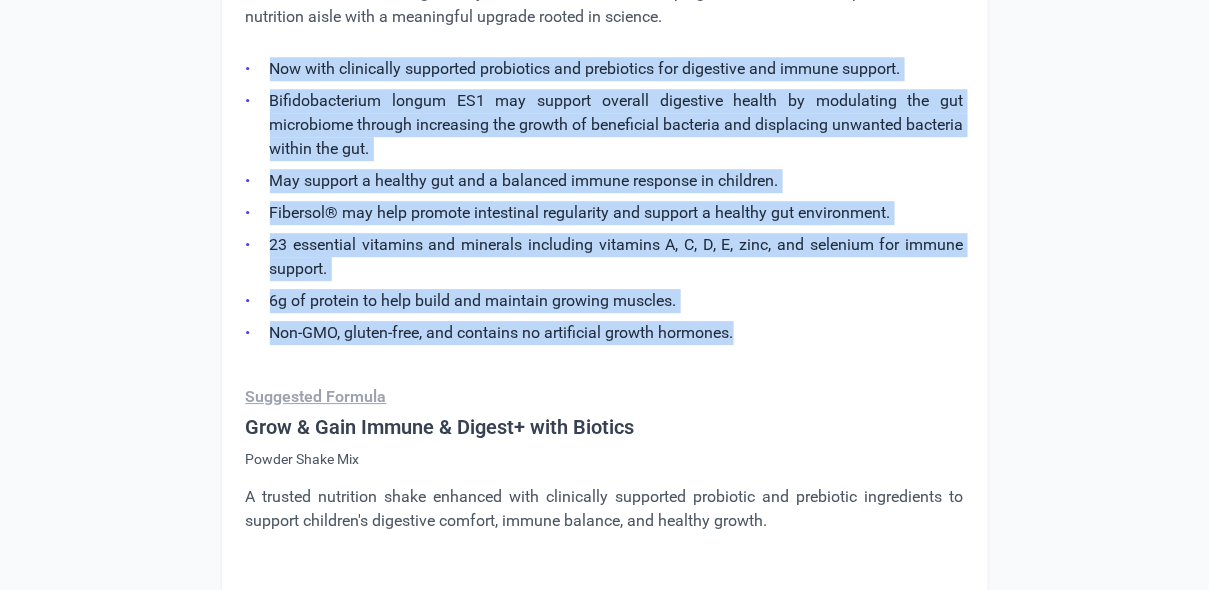 drag, startPoint x: 744, startPoint y: 334, endPoint x: 266, endPoint y: 68, distance: 547.0283 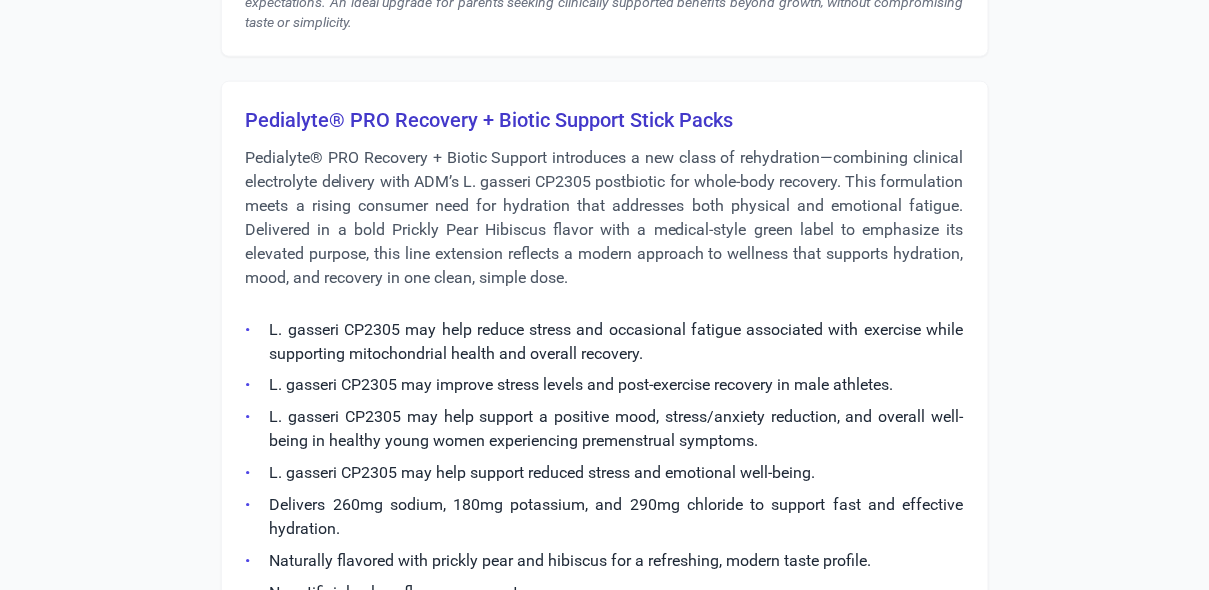 scroll, scrollTop: 4669, scrollLeft: 0, axis: vertical 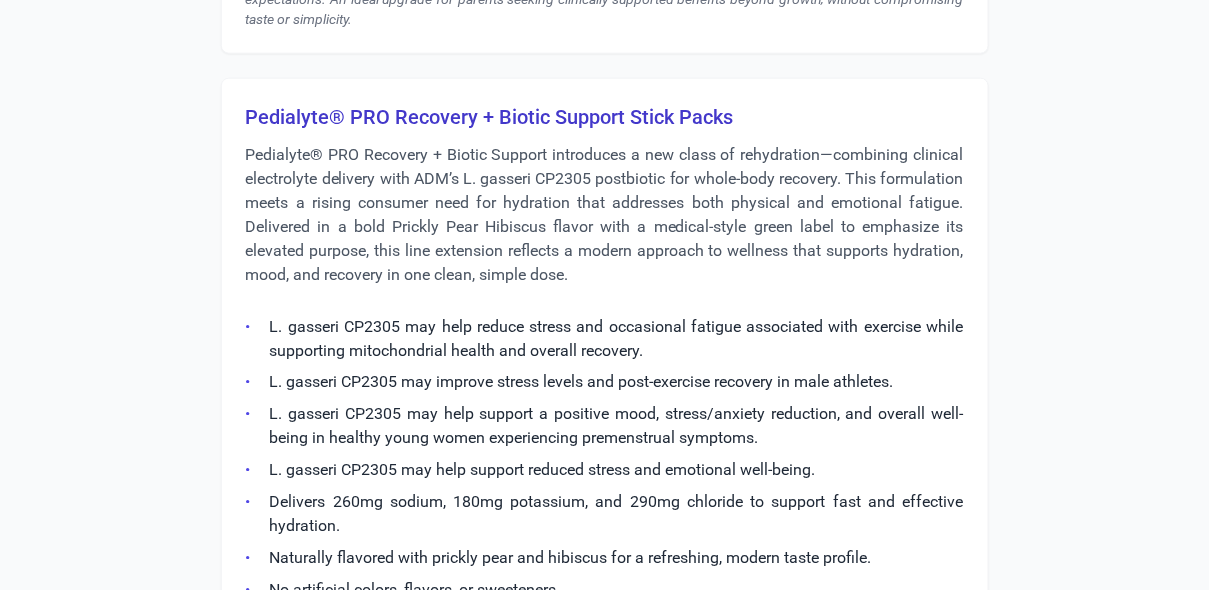 click on "Pedialyte® PRO Recovery + Biotic Support Stick Packs" at bounding box center [605, 117] 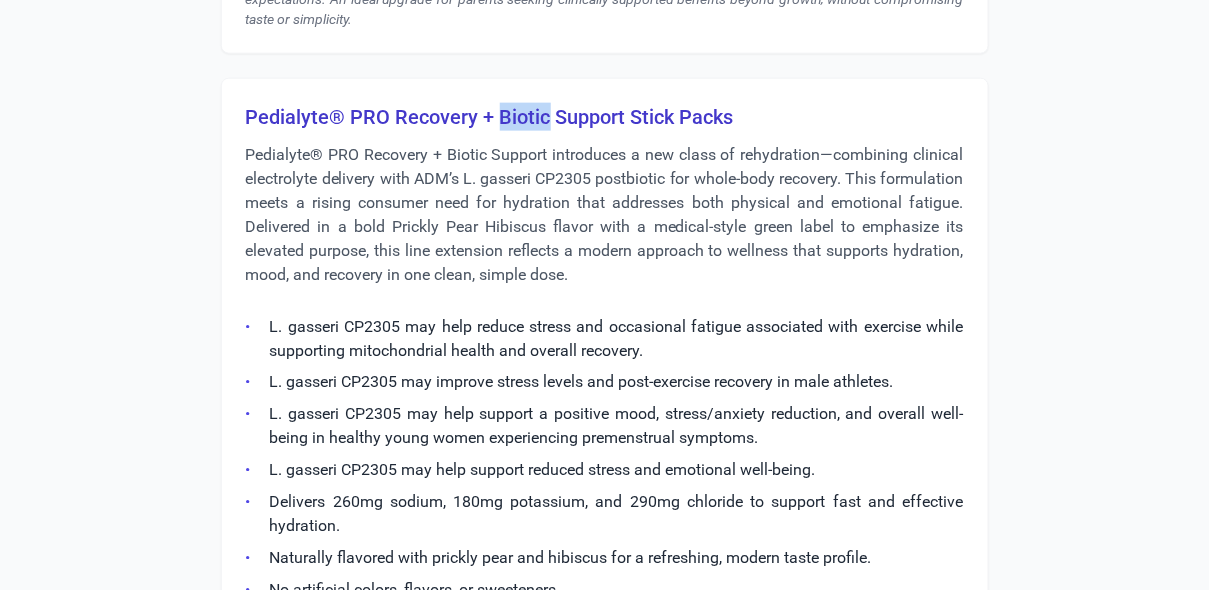 click on "Pedialyte® PRO Recovery + Biotic Support Stick Packs" at bounding box center [605, 117] 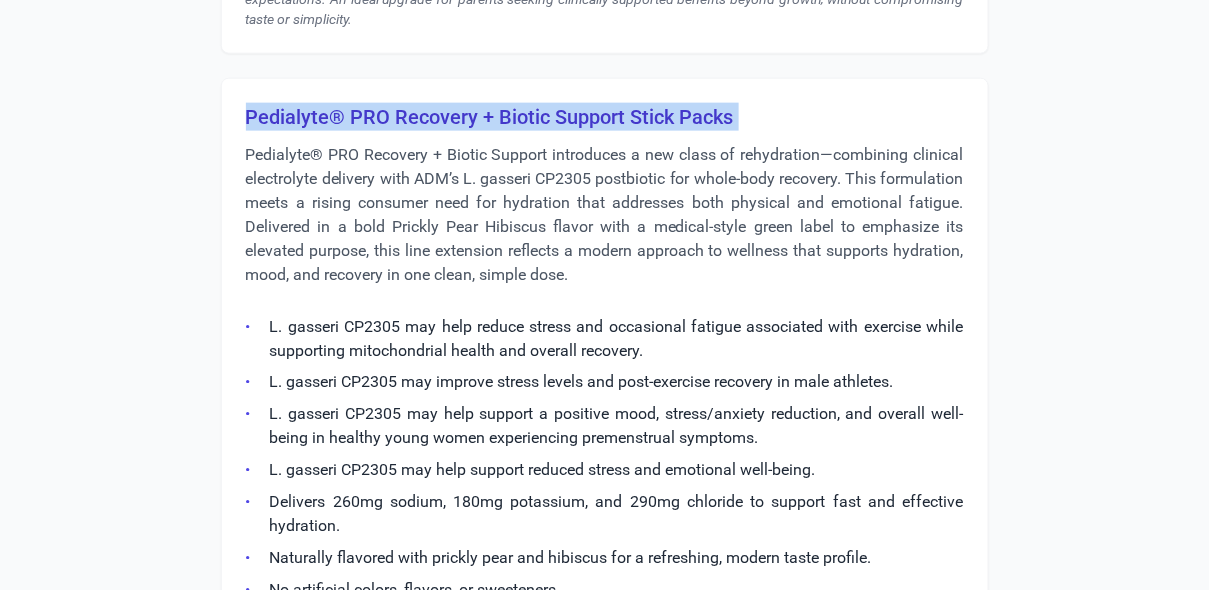 click on "Pedialyte® PRO Recovery + Biotic Support Stick Packs" at bounding box center [605, 117] 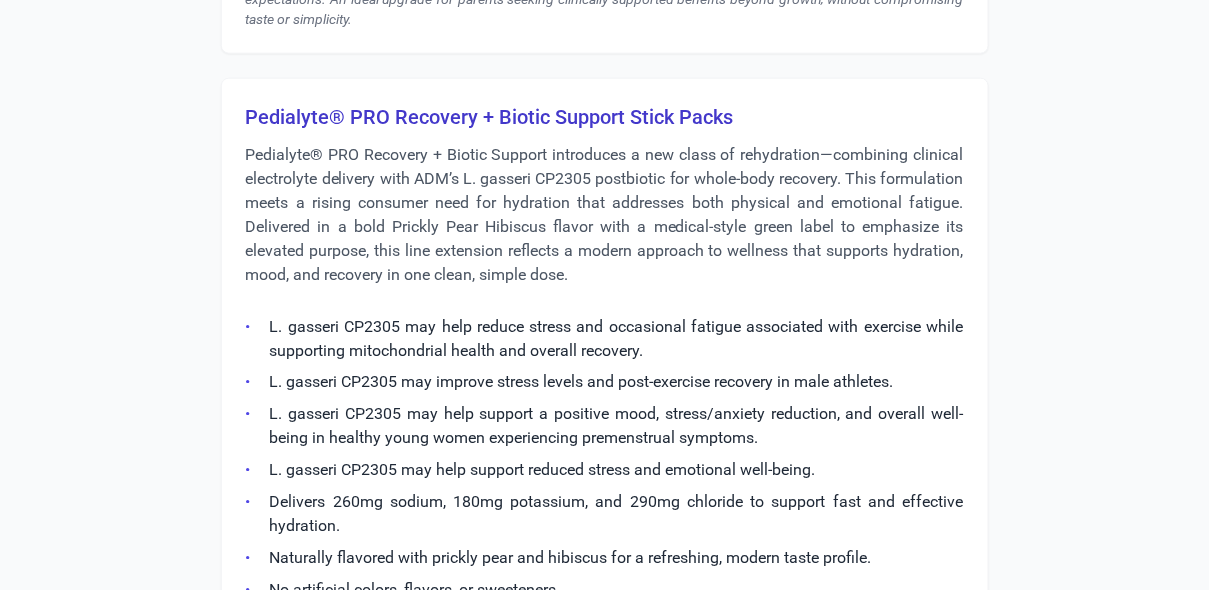 click on "Pedialyte® PRO Recovery + Biotic Support introduces a new class of rehydration—combining clinical electrolyte delivery with ADM’s L. gasseri CP2305 postbiotic for whole-body recovery. This formulation meets a rising consumer need for hydration that addresses both physical and emotional fatigue. Delivered in a bold Prickly Pear Hibiscus flavor with a medical-style green label to emphasize its elevated purpose, this line extension reflects a modern approach to wellness that supports hydration, mood, and recovery in one clean, simple dose." at bounding box center [605, 215] 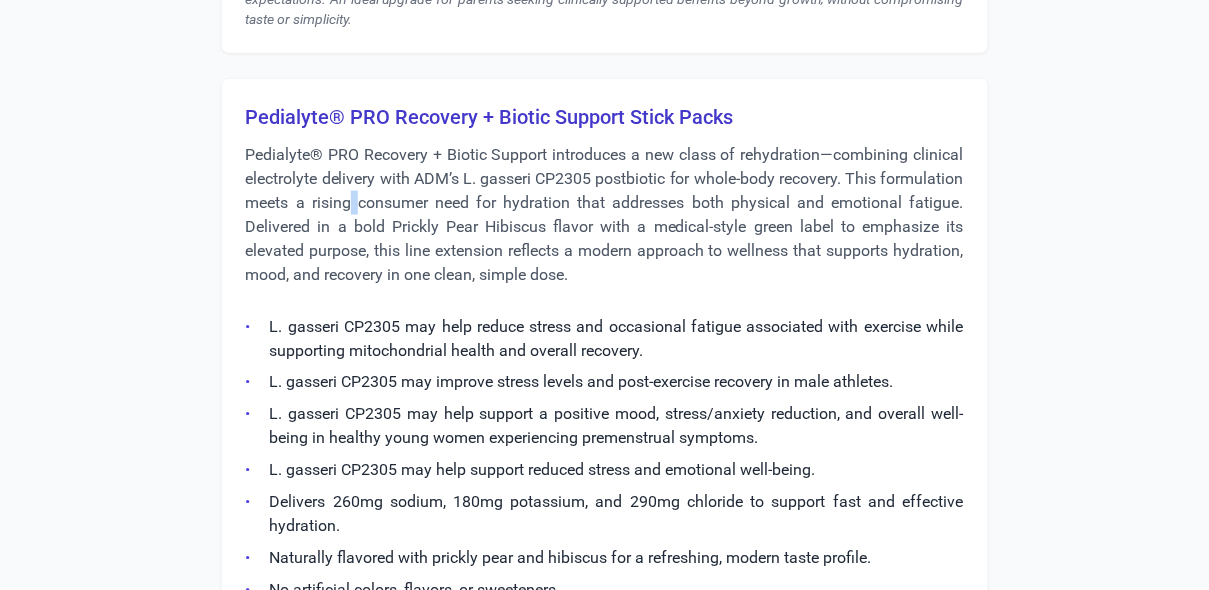 click on "Pedialyte® PRO Recovery + Biotic Support introduces a new class of rehydration—combining clinical electrolyte delivery with ADM’s L. gasseri CP2305 postbiotic for whole-body recovery. This formulation meets a rising consumer need for hydration that addresses both physical and emotional fatigue. Delivered in a bold Prickly Pear Hibiscus flavor with a medical-style green label to emphasize its elevated purpose, this line extension reflects a modern approach to wellness that supports hydration, mood, and recovery in one clean, simple dose." at bounding box center (605, 215) 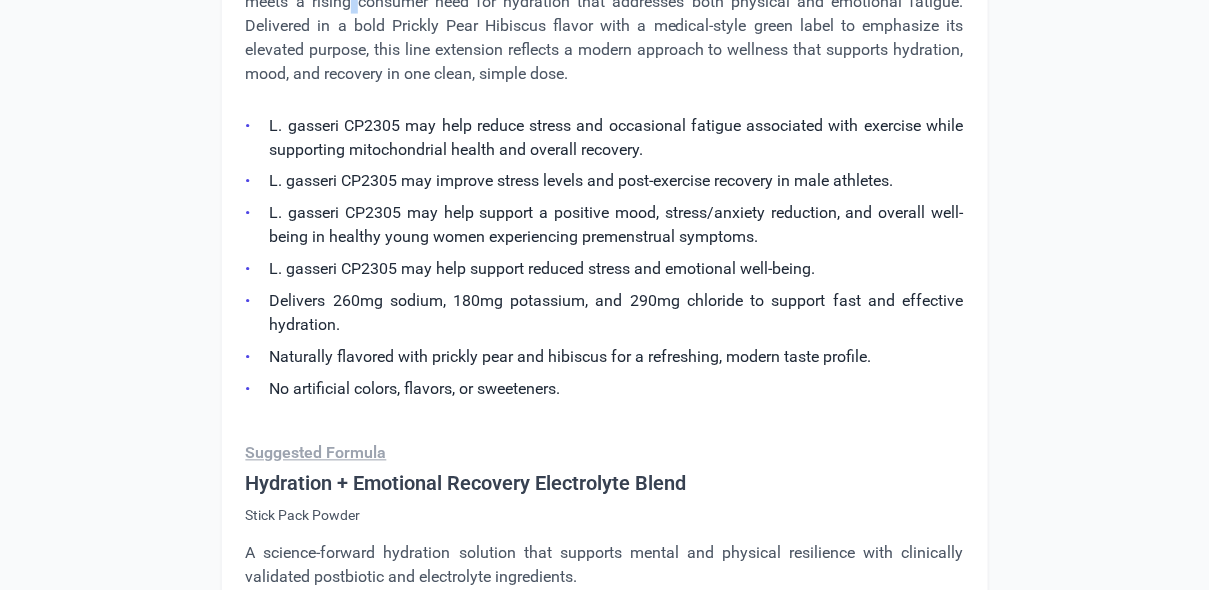 scroll, scrollTop: 4899, scrollLeft: 0, axis: vertical 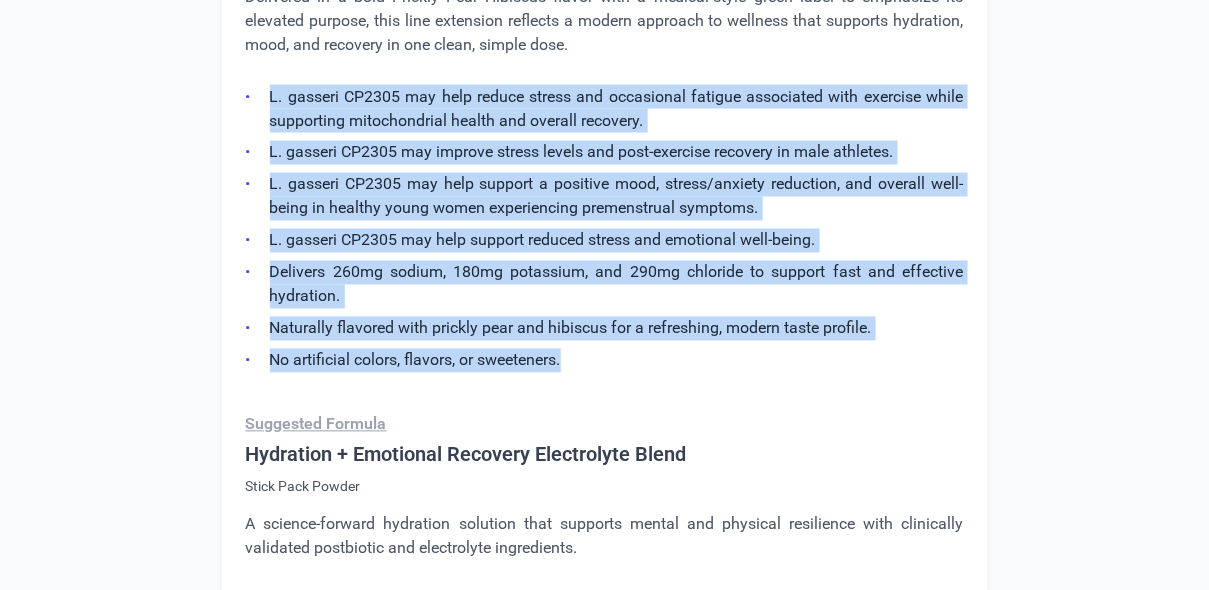 drag, startPoint x: 631, startPoint y: 358, endPoint x: 261, endPoint y: 94, distance: 454.52832 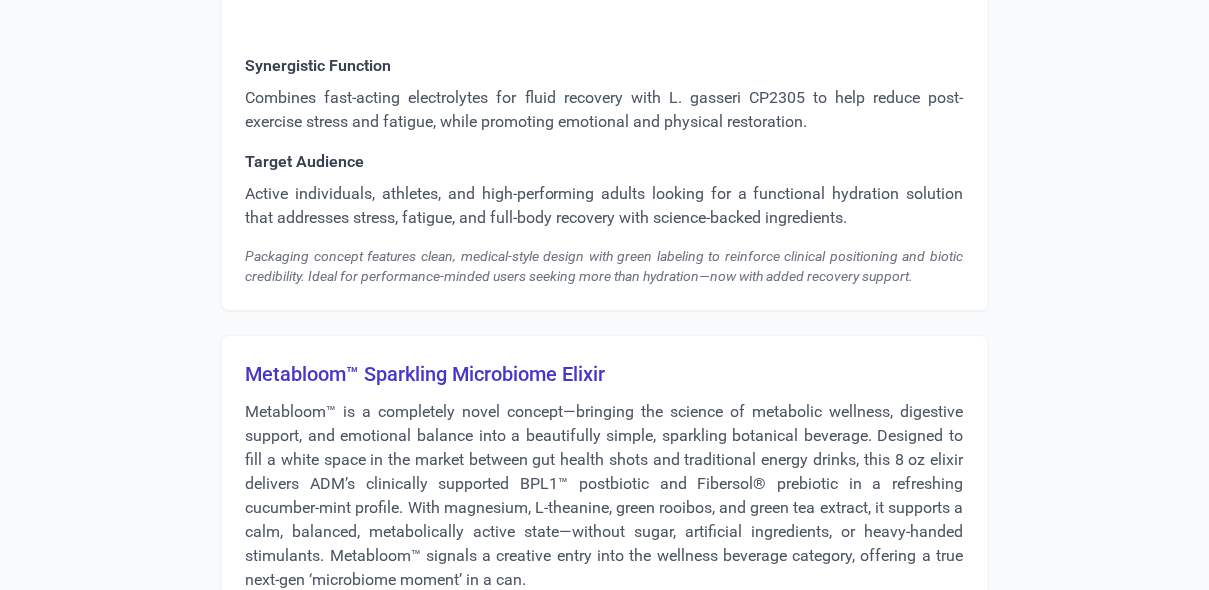 scroll, scrollTop: 5839, scrollLeft: 0, axis: vertical 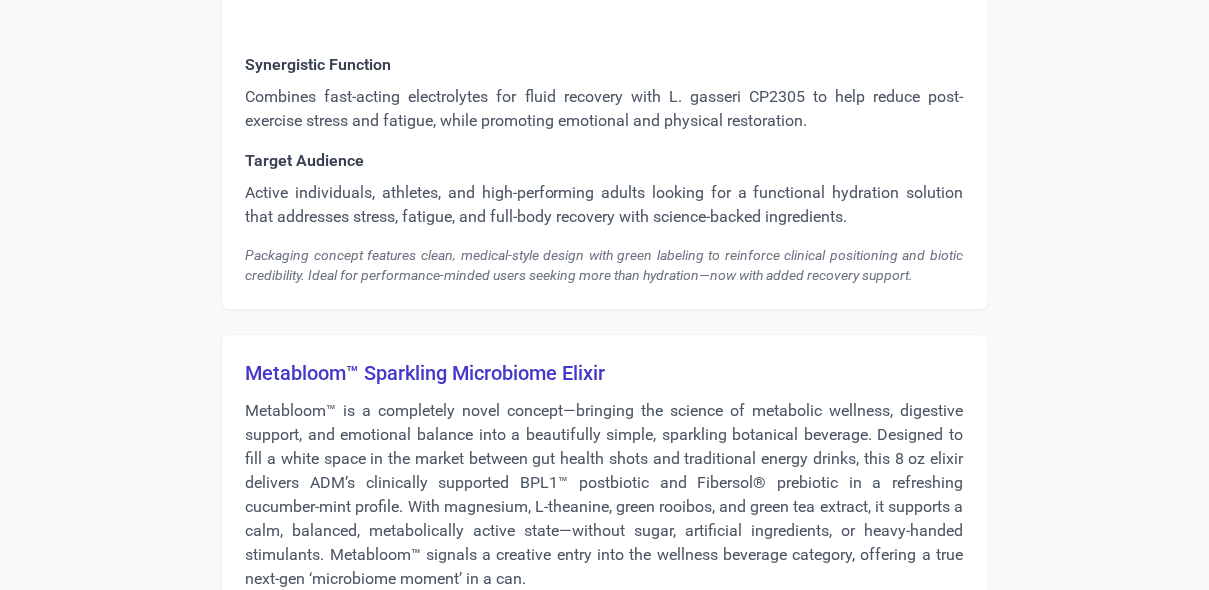 click on "Metabloom™ Sparkling Microbiome Elixir" at bounding box center [605, 373] 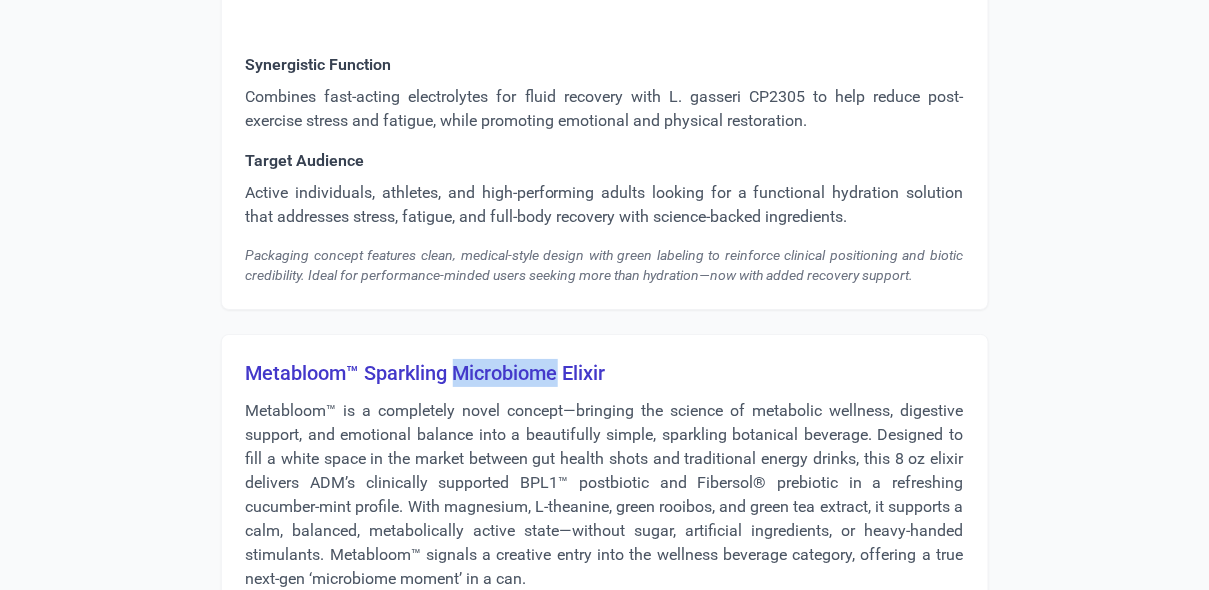 click on "Metabloom™ Sparkling Microbiome Elixir" at bounding box center (605, 373) 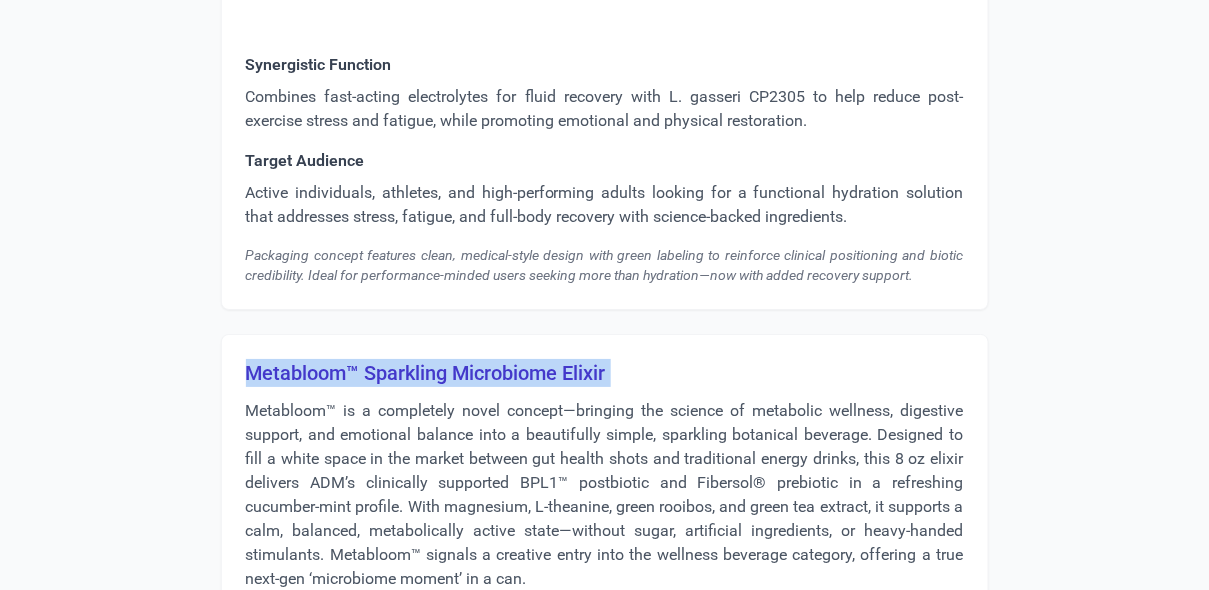 click on "Metabloom™ Sparkling Microbiome Elixir" at bounding box center (605, 373) 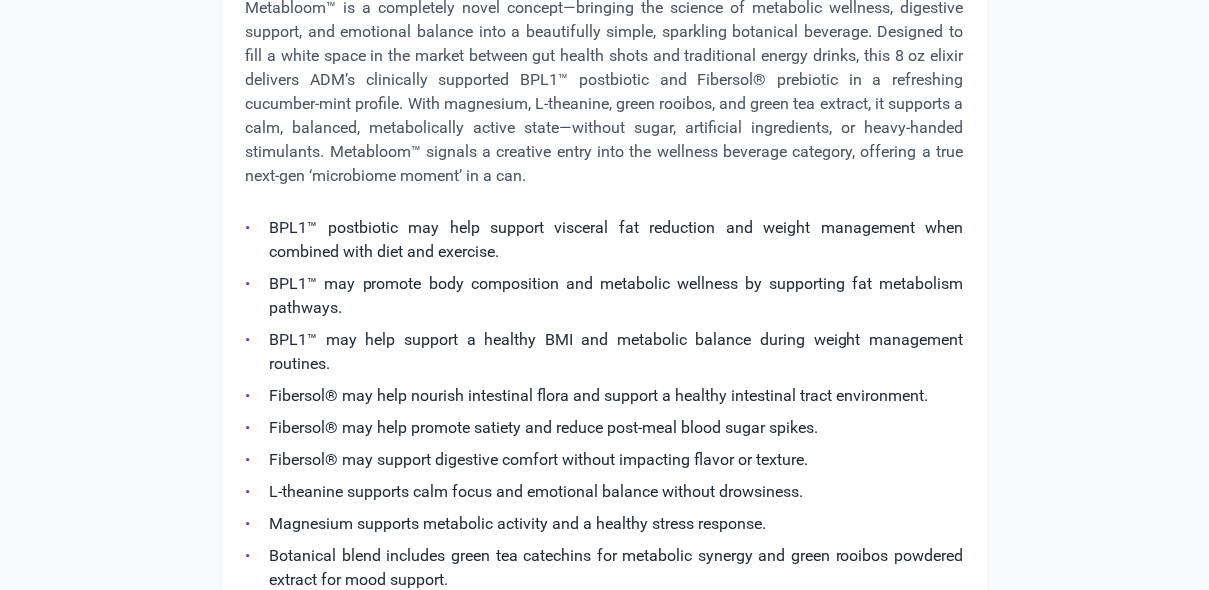 scroll, scrollTop: 6362, scrollLeft: 0, axis: vertical 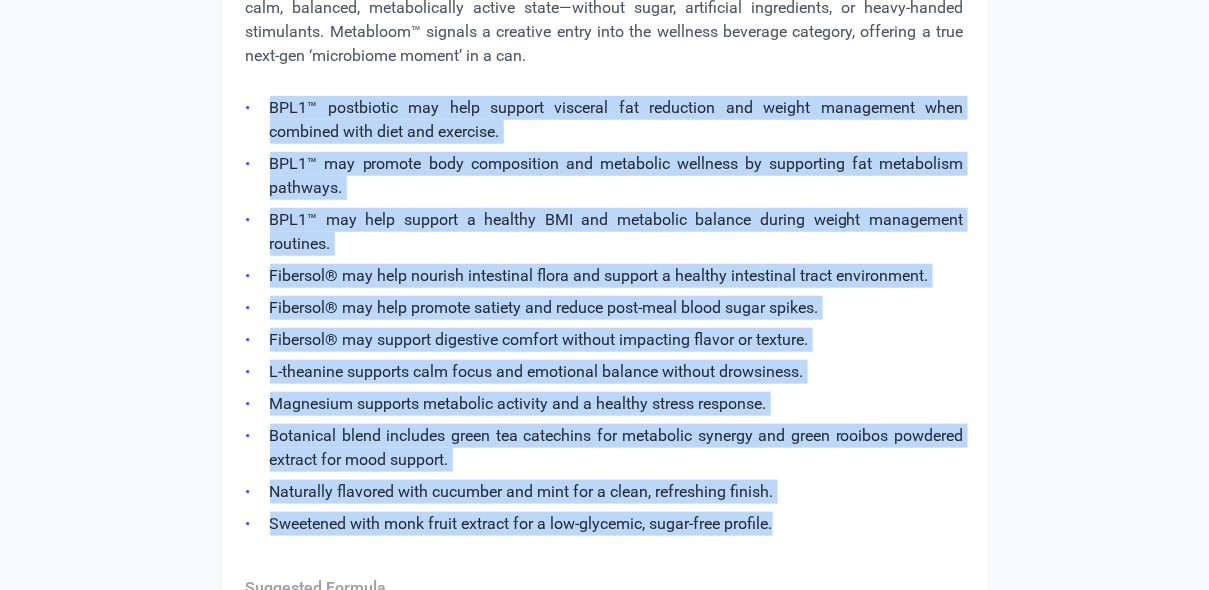 drag, startPoint x: 786, startPoint y: 526, endPoint x: 267, endPoint y: 107, distance: 667.0247 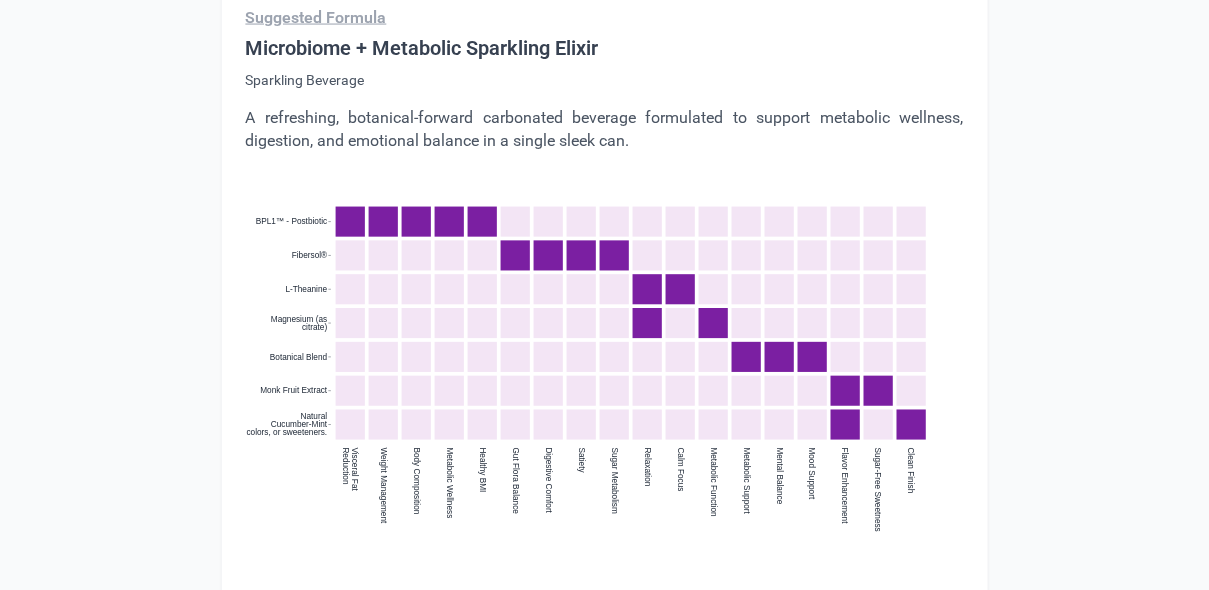 scroll, scrollTop: 6934, scrollLeft: 0, axis: vertical 